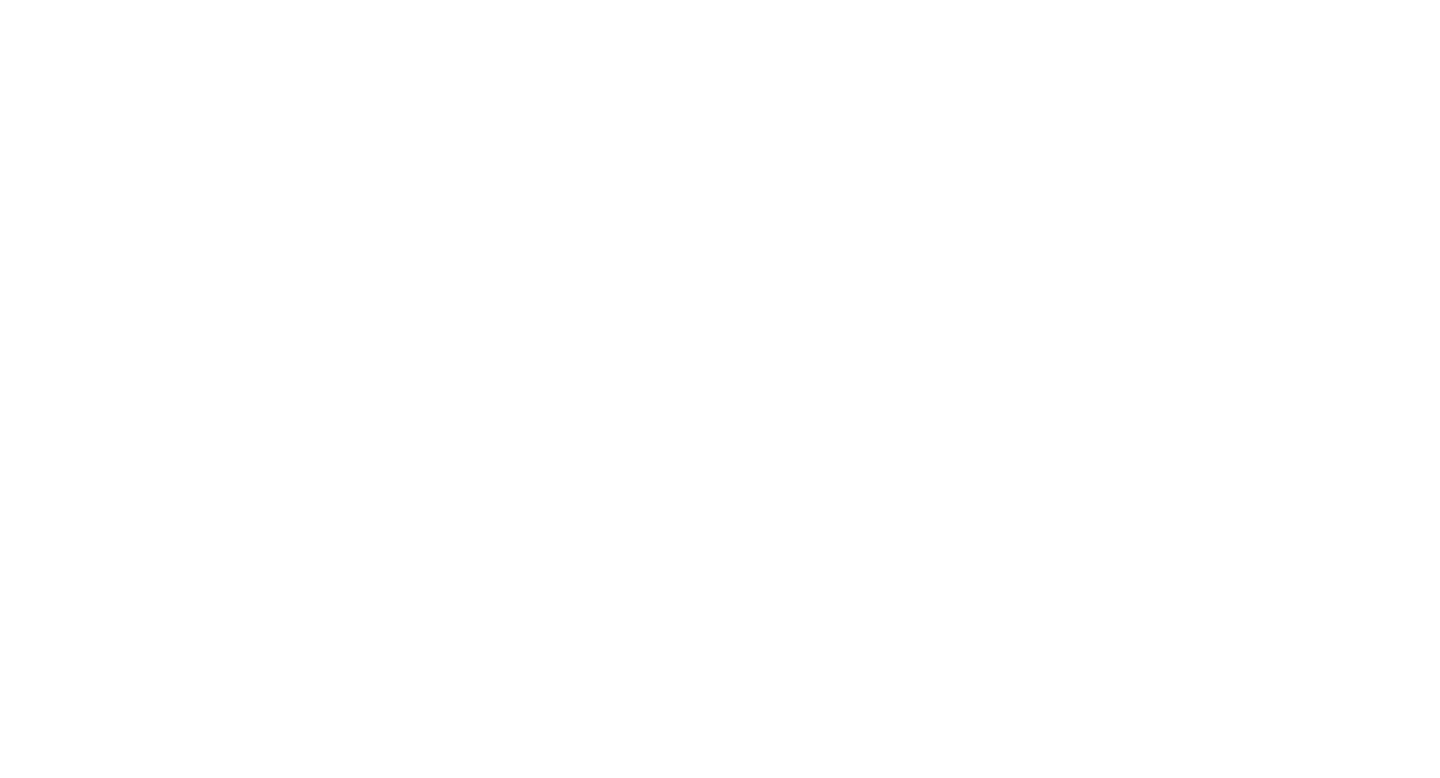 scroll, scrollTop: 0, scrollLeft: 0, axis: both 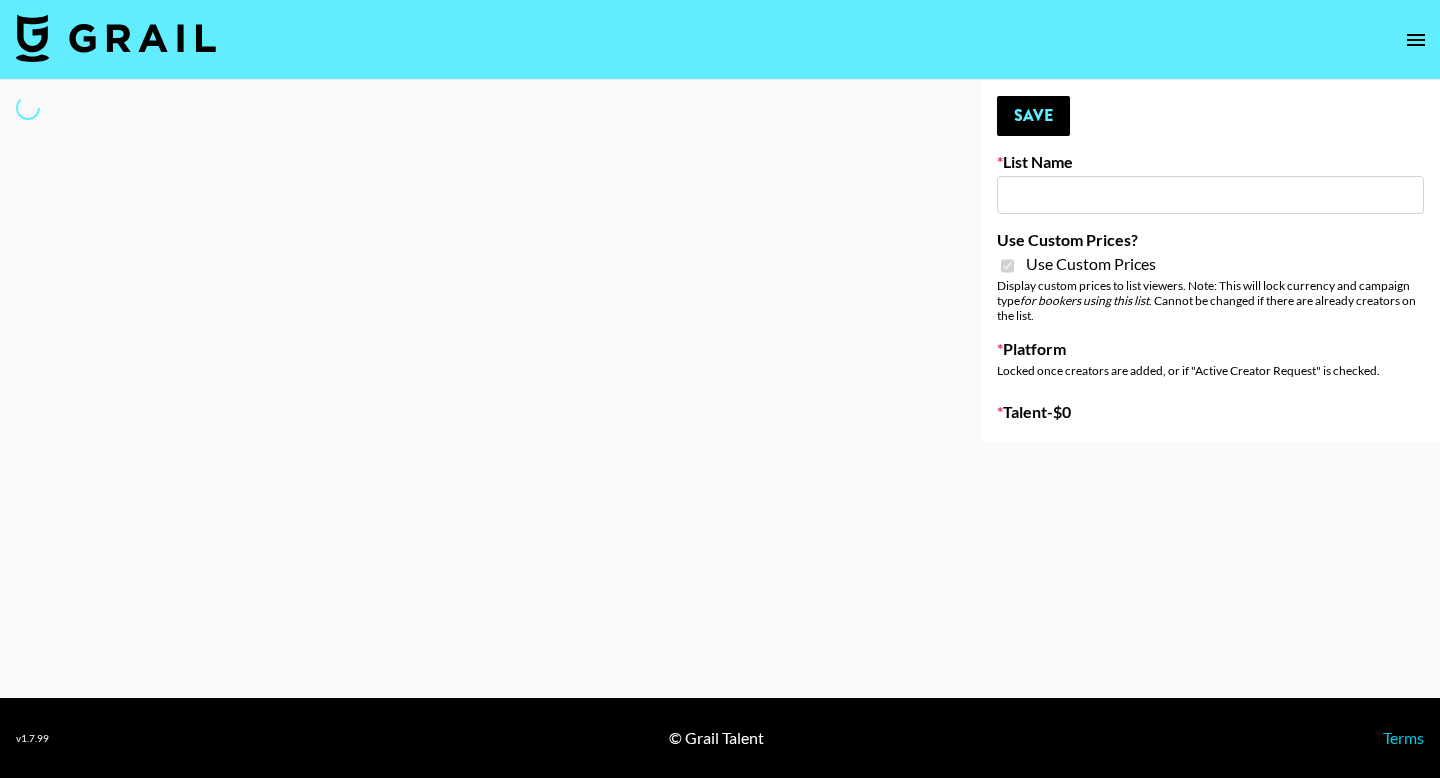 type on "Question AI" 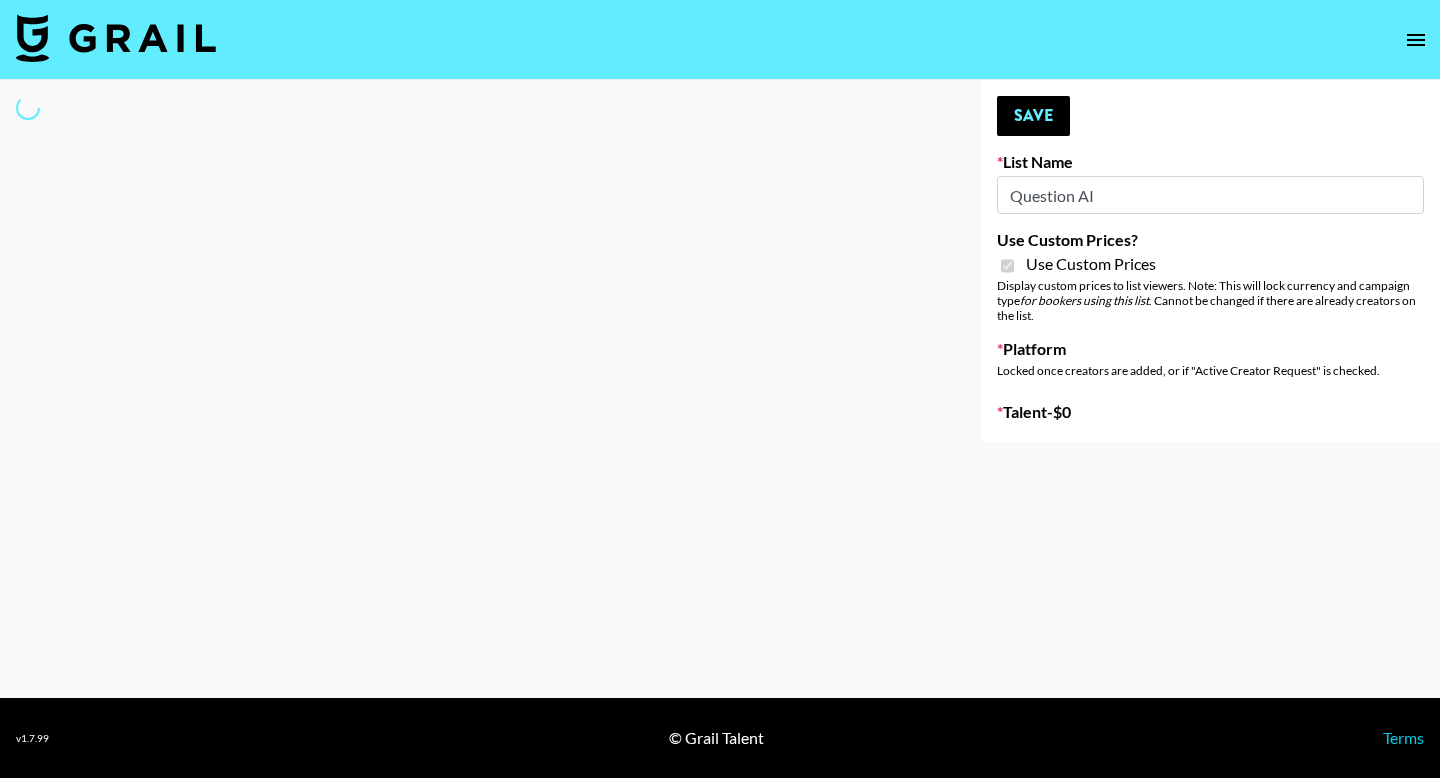 select on "Brand" 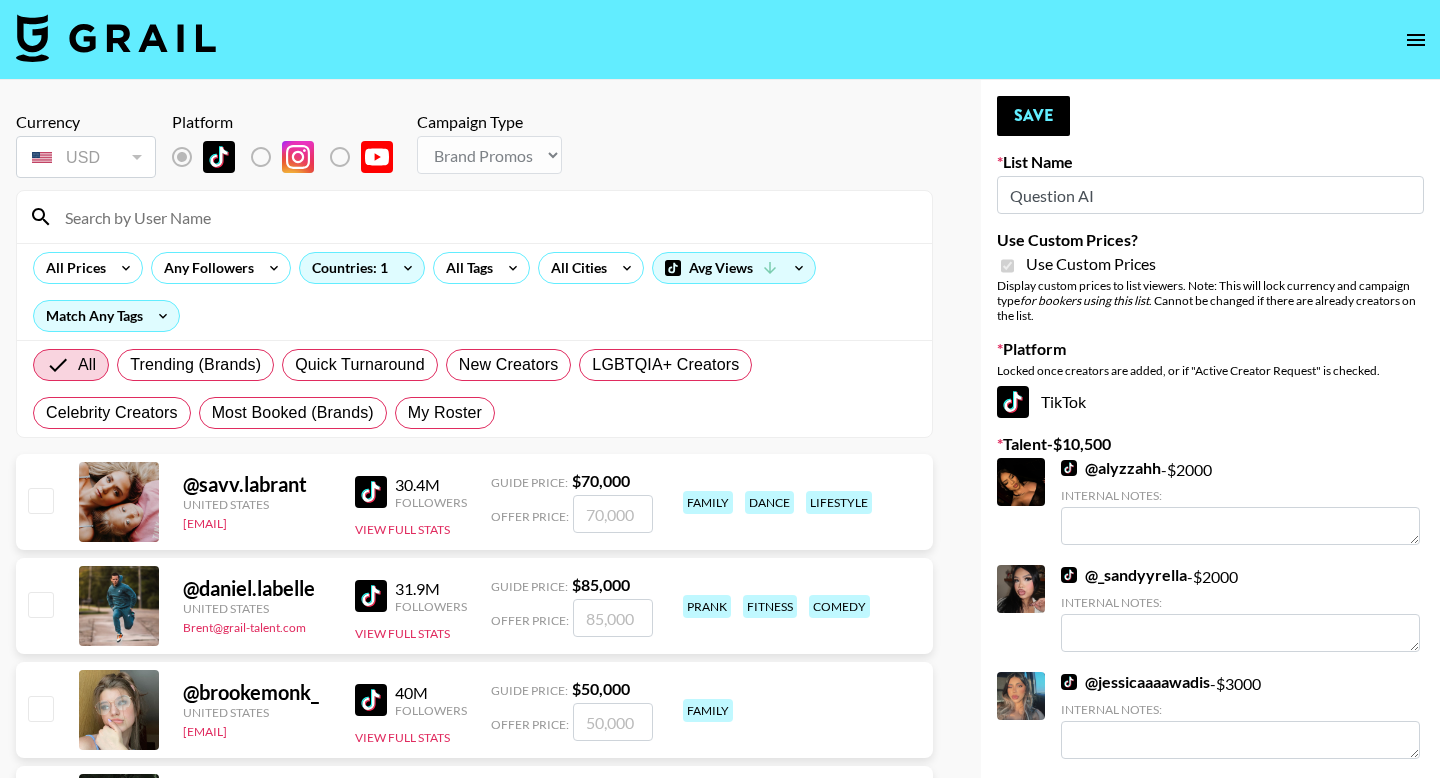 click on "My Roster" at bounding box center [445, 413] 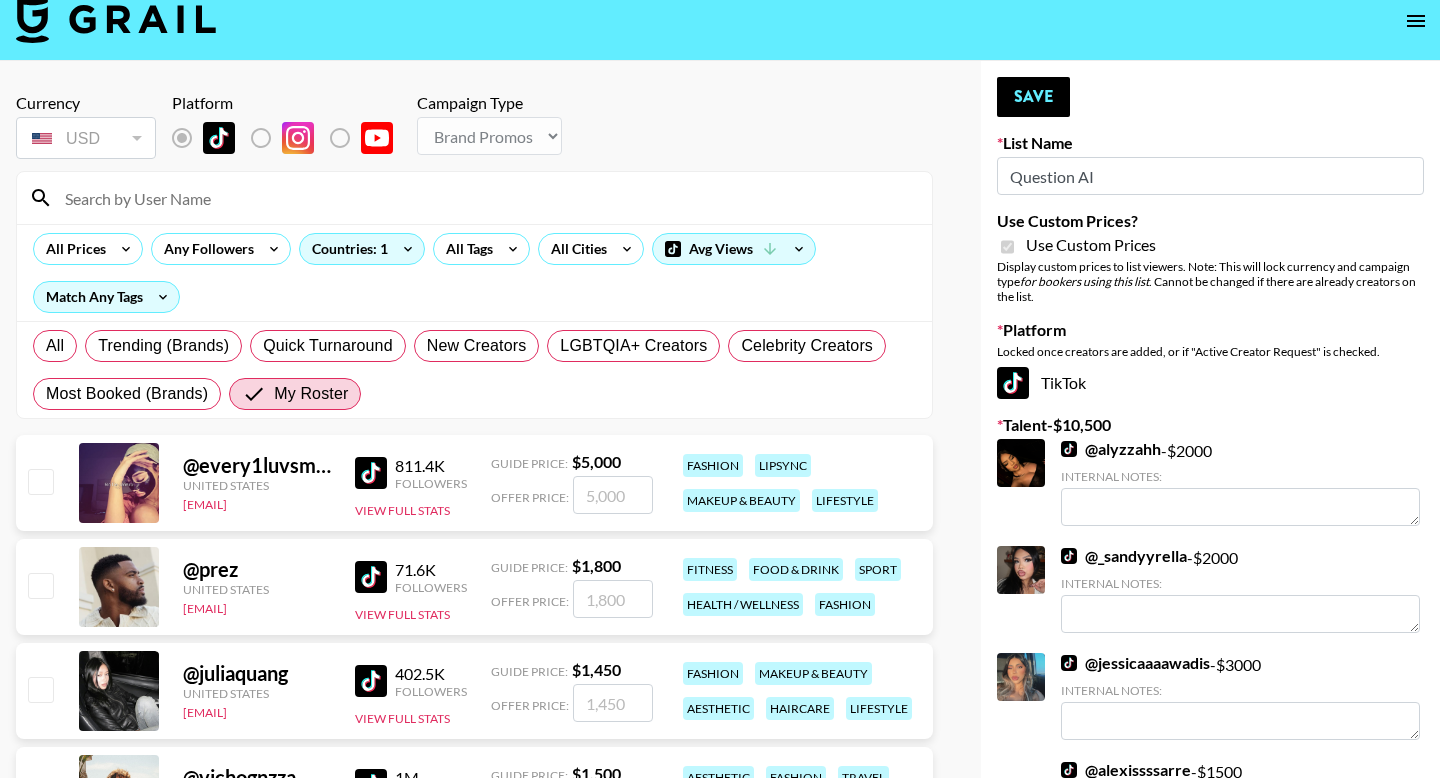 scroll, scrollTop: 23, scrollLeft: 0, axis: vertical 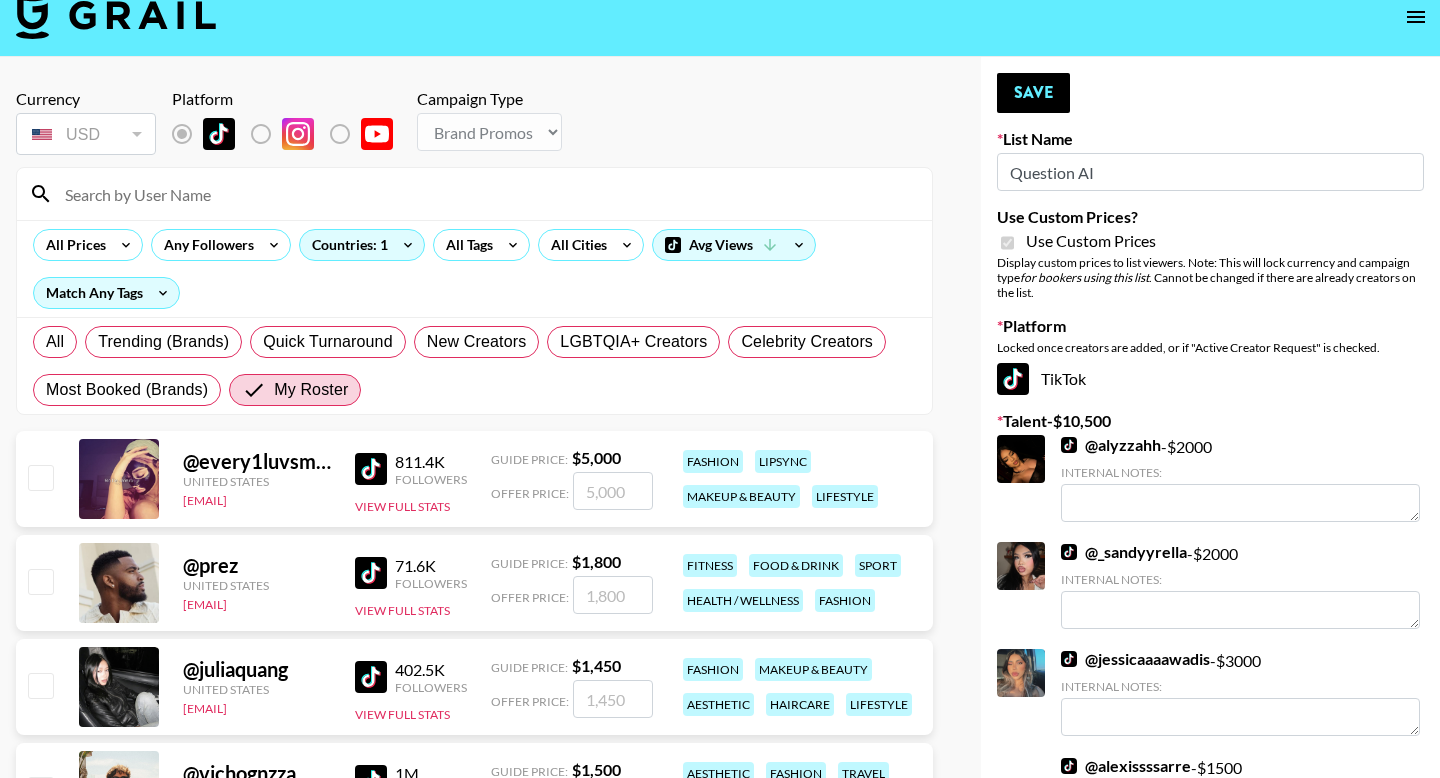 click at bounding box center (40, 477) 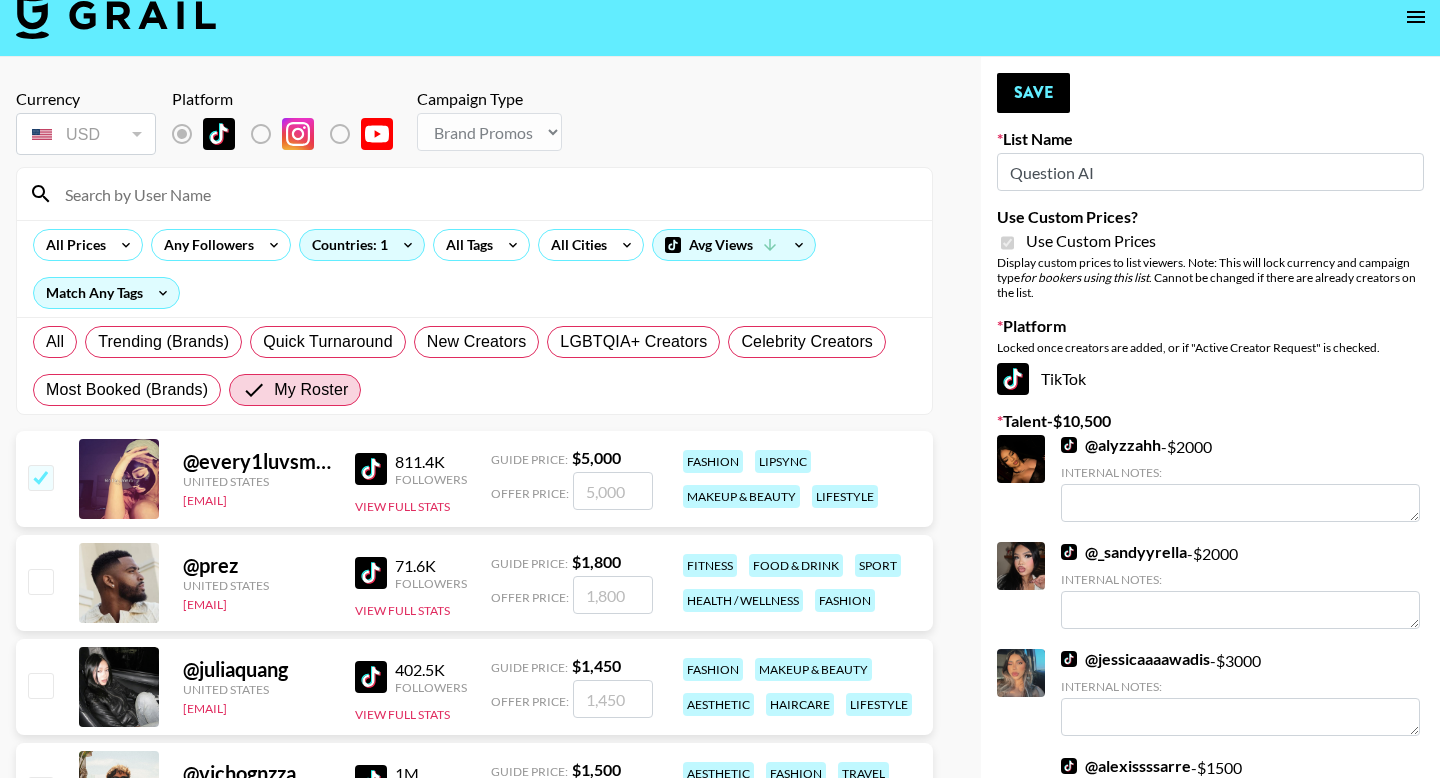 checkbox on "true" 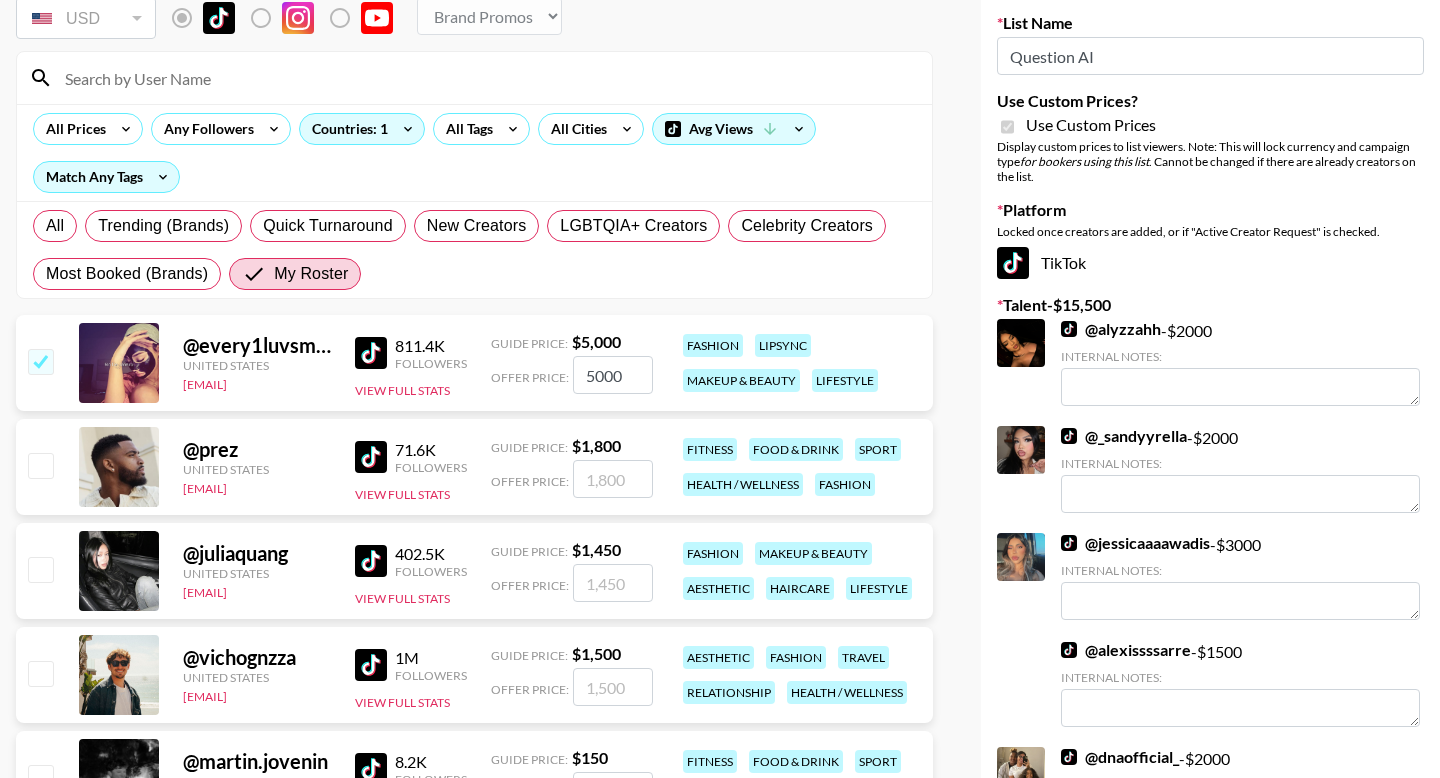 scroll, scrollTop: 271, scrollLeft: 0, axis: vertical 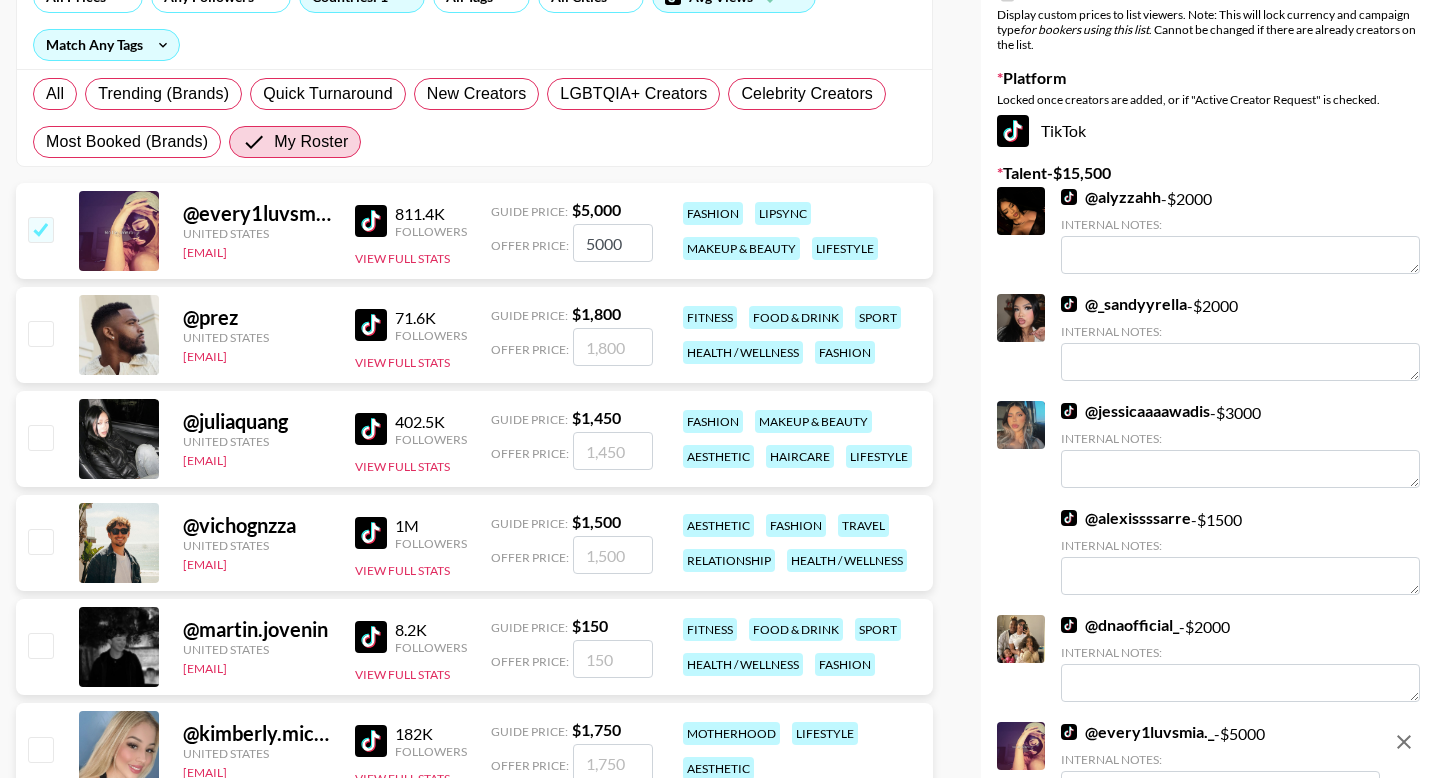 click at bounding box center (40, 541) 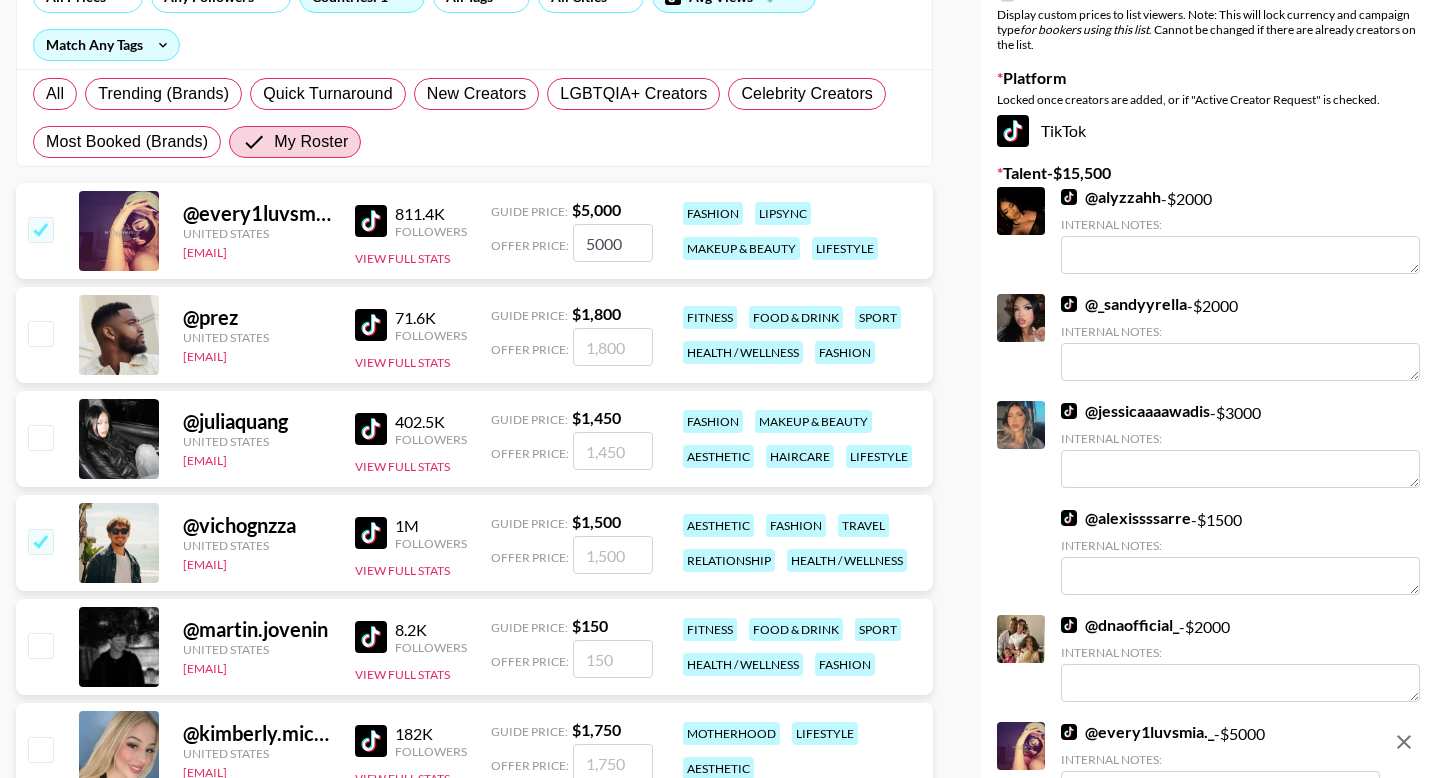 checkbox on "true" 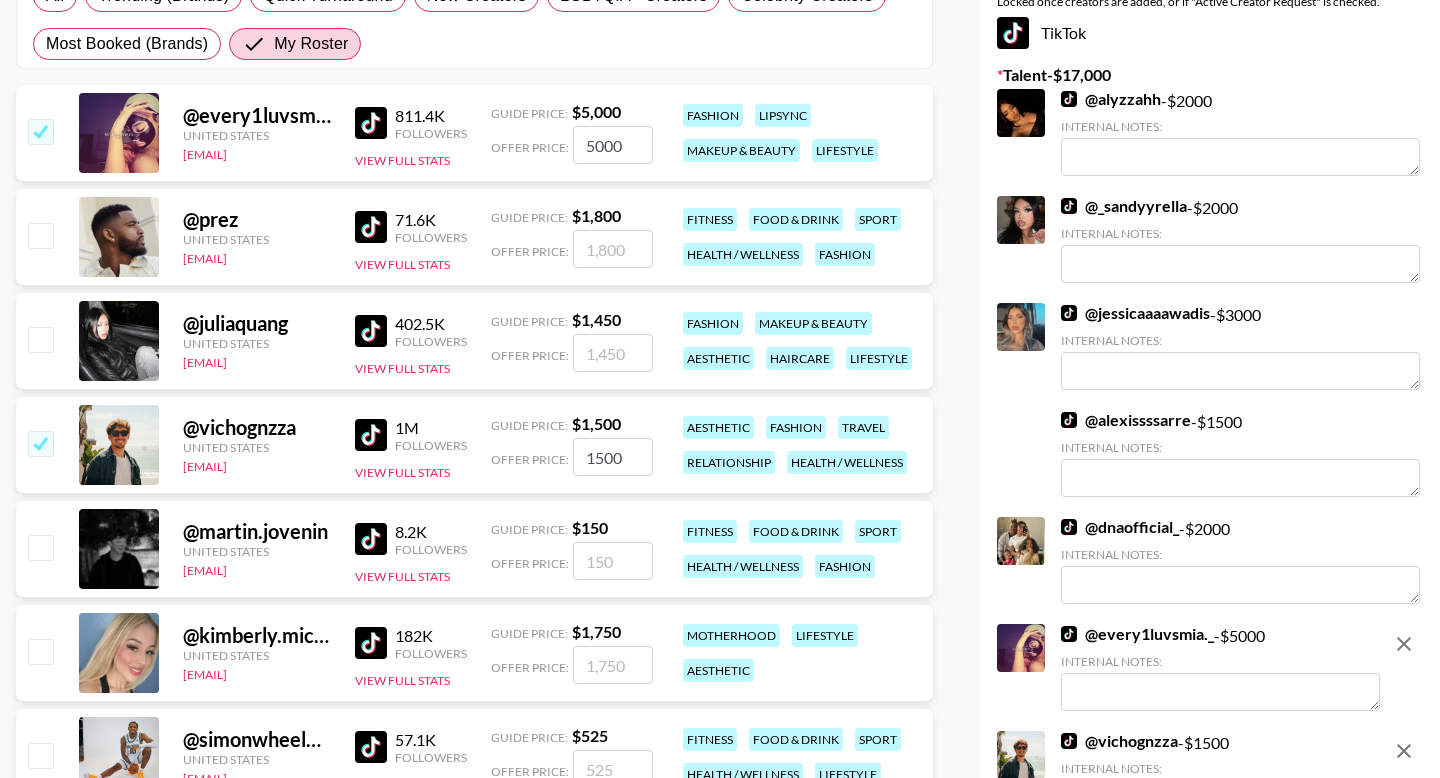 scroll, scrollTop: 480, scrollLeft: 0, axis: vertical 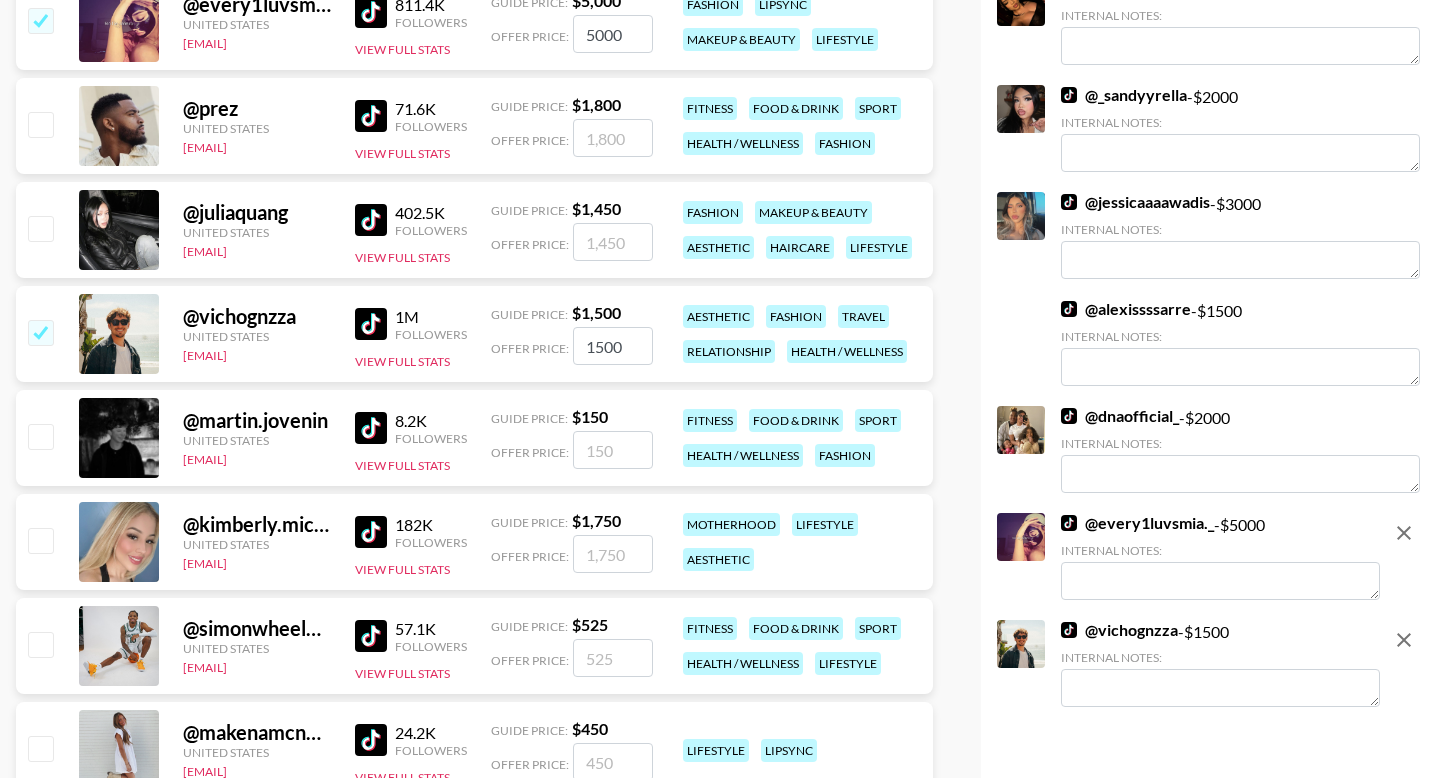 click at bounding box center (40, 540) 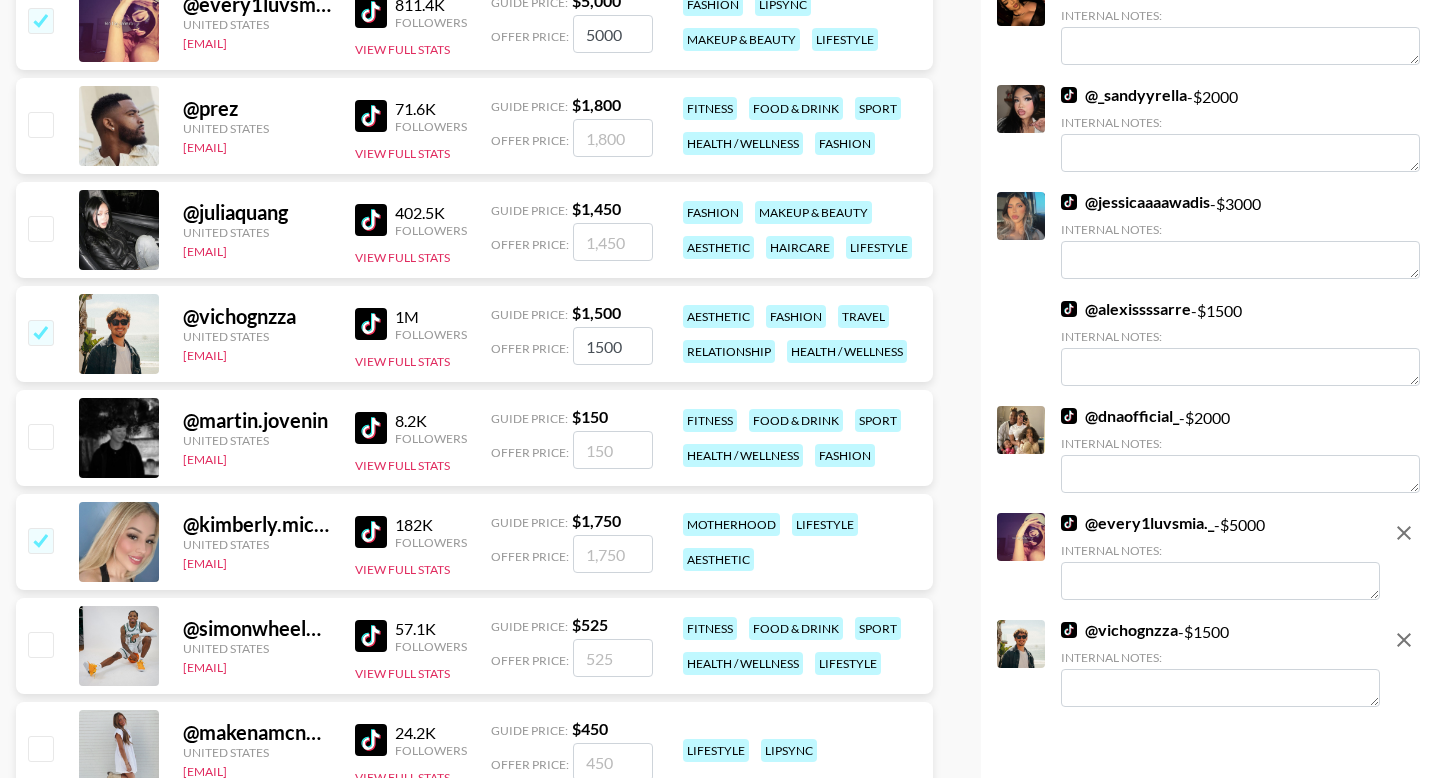checkbox on "true" 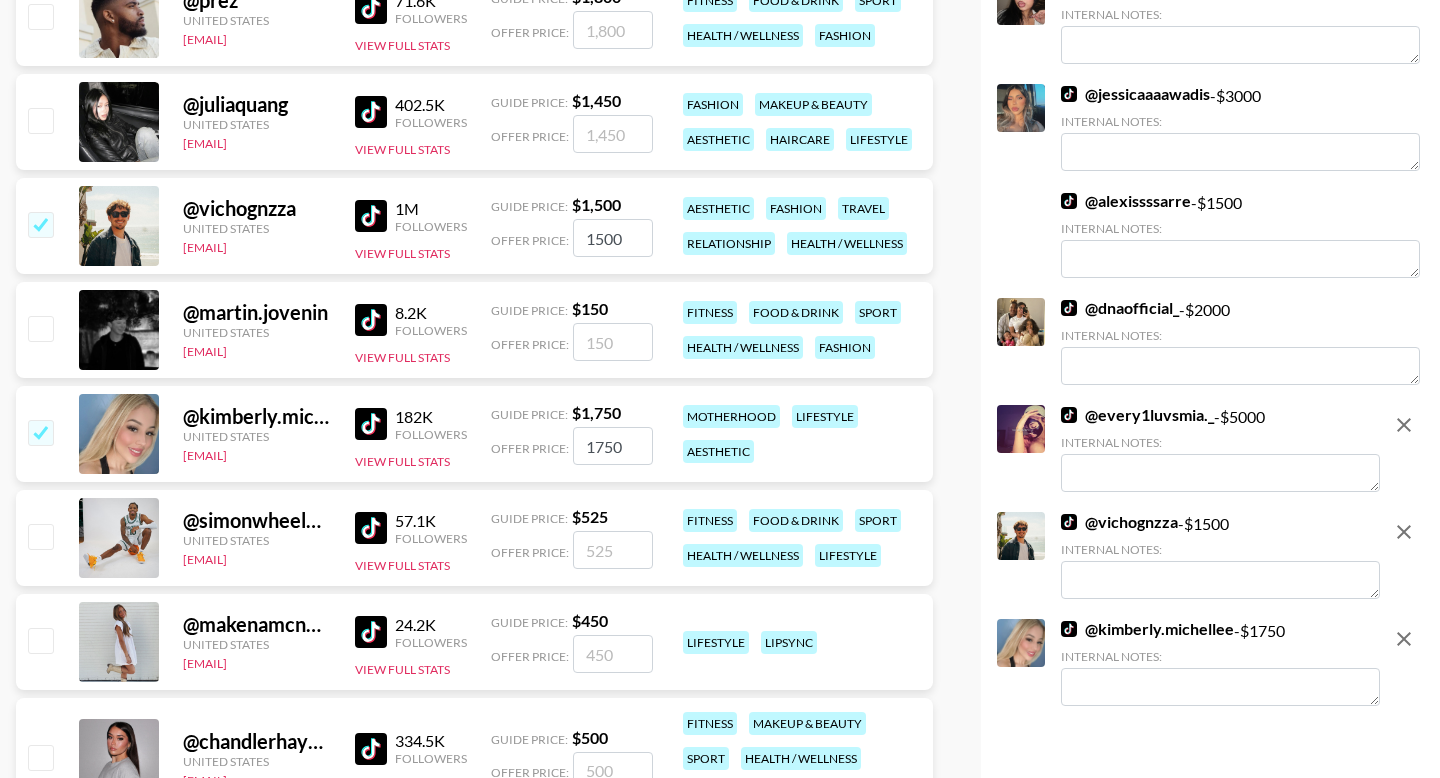 scroll, scrollTop: 607, scrollLeft: 0, axis: vertical 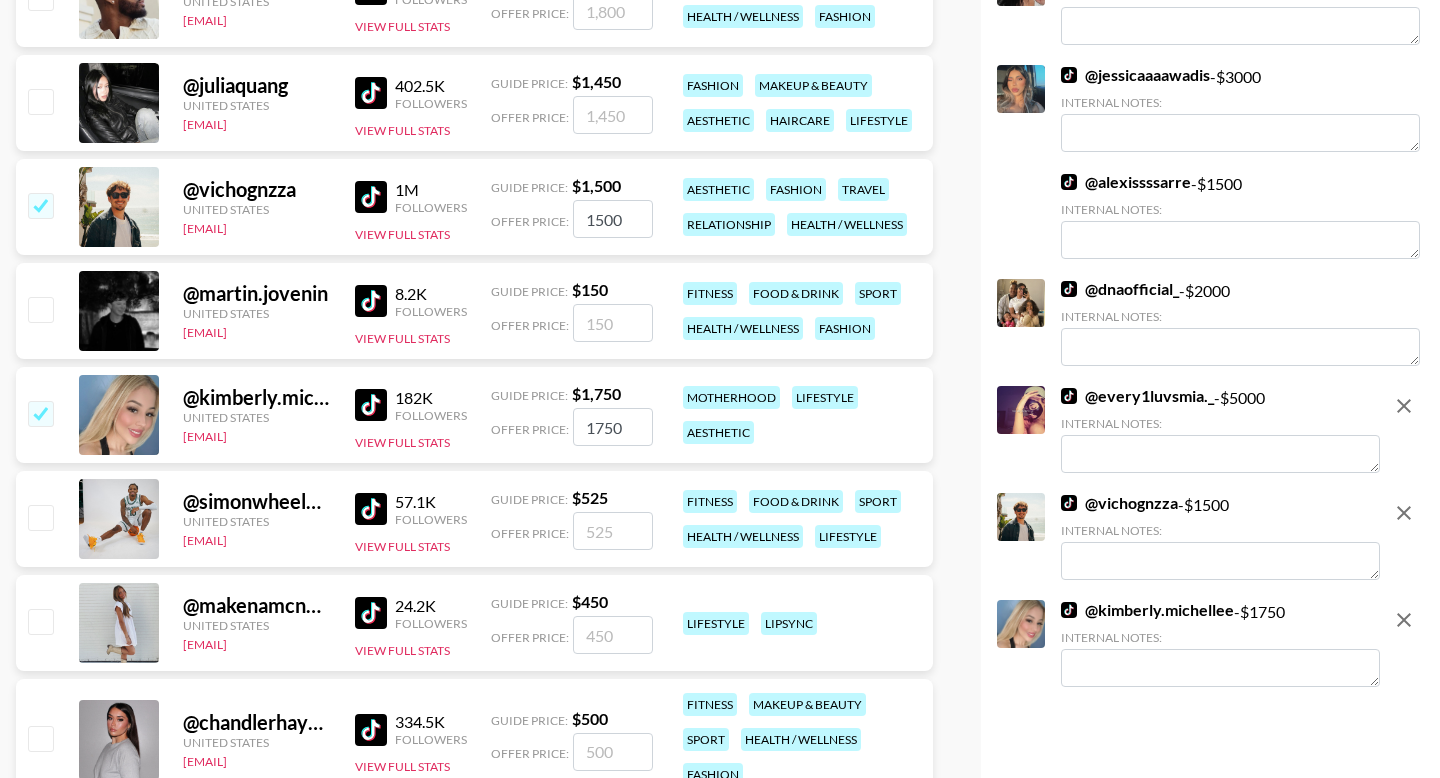 click at bounding box center [40, 621] 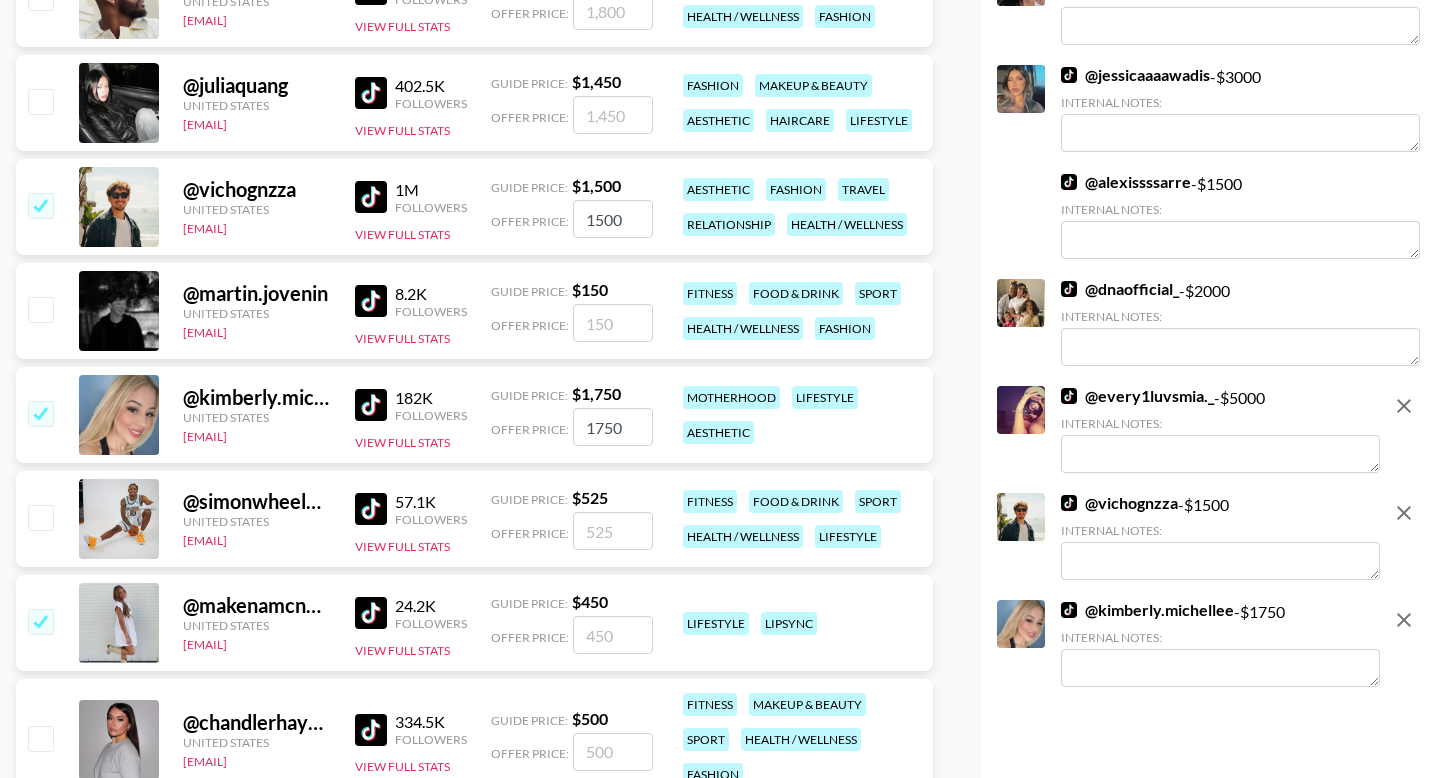 checkbox on "true" 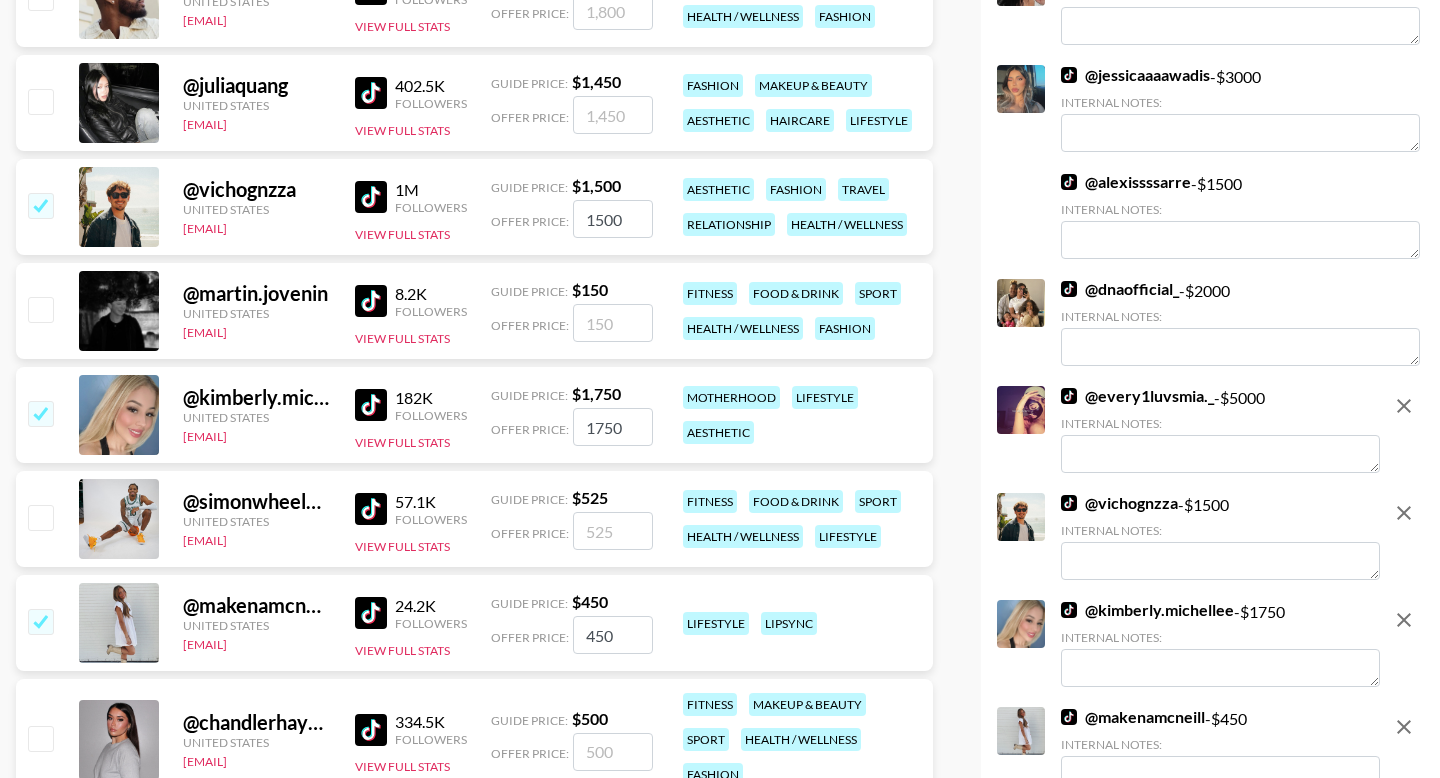 scroll, scrollTop: 608, scrollLeft: 0, axis: vertical 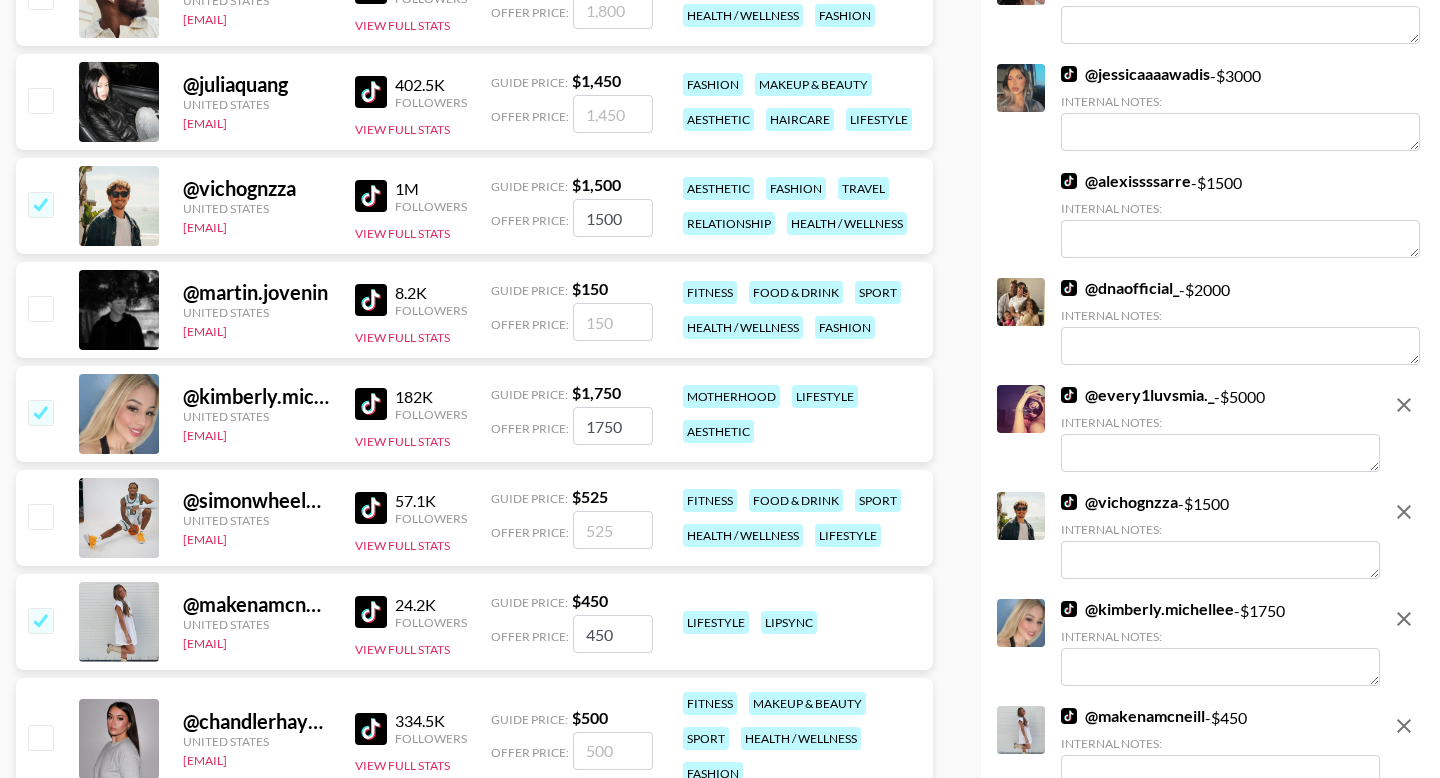 click at bounding box center (40, 516) 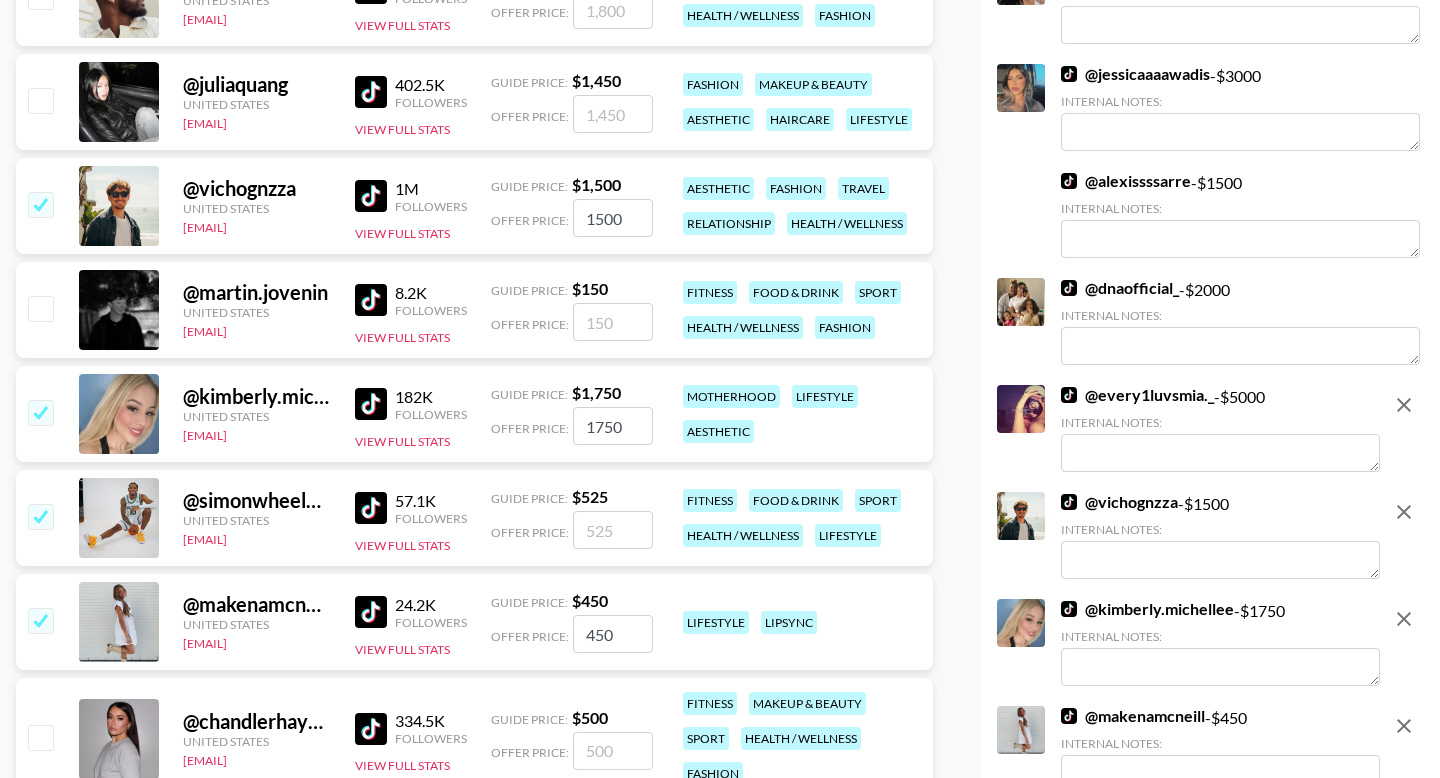 checkbox on "true" 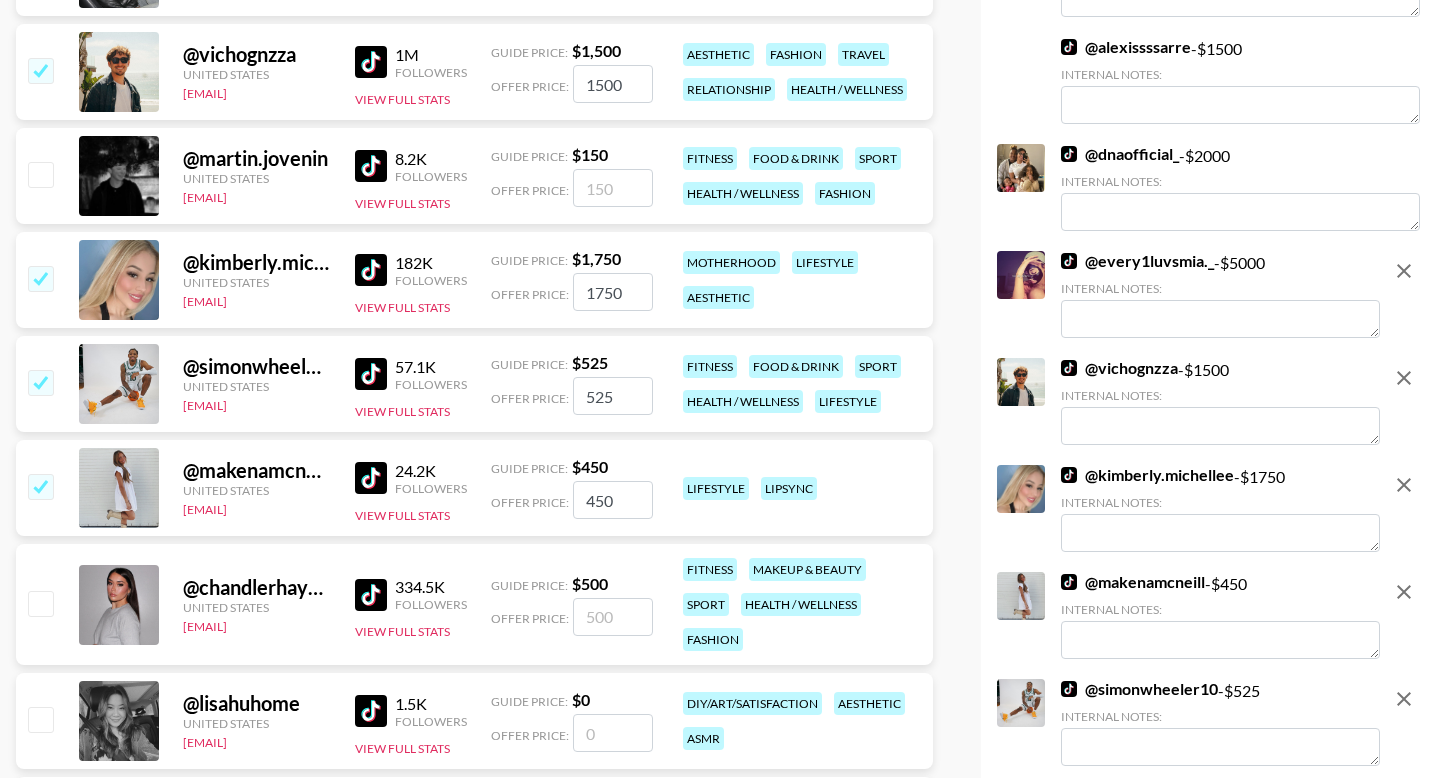 scroll, scrollTop: 757, scrollLeft: 0, axis: vertical 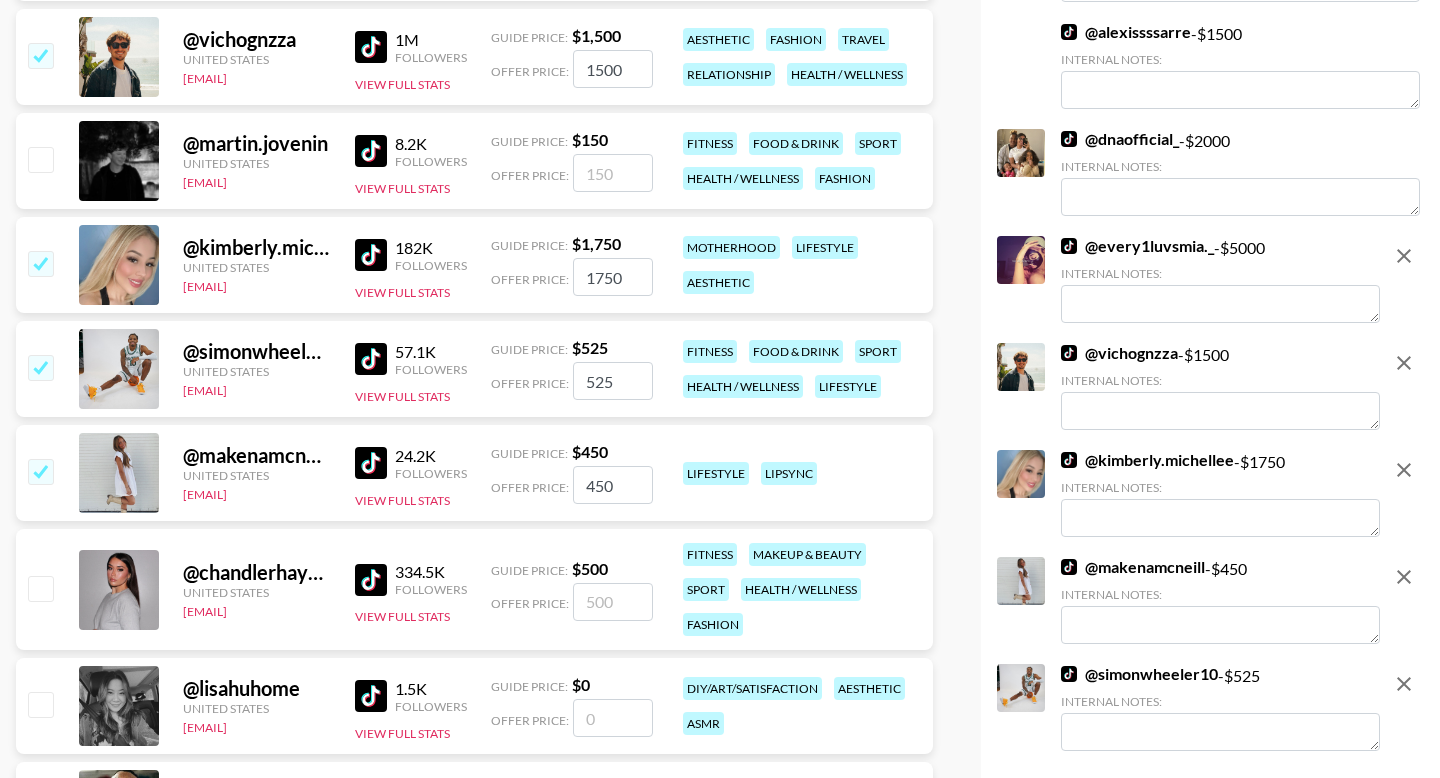 click at bounding box center (40, 588) 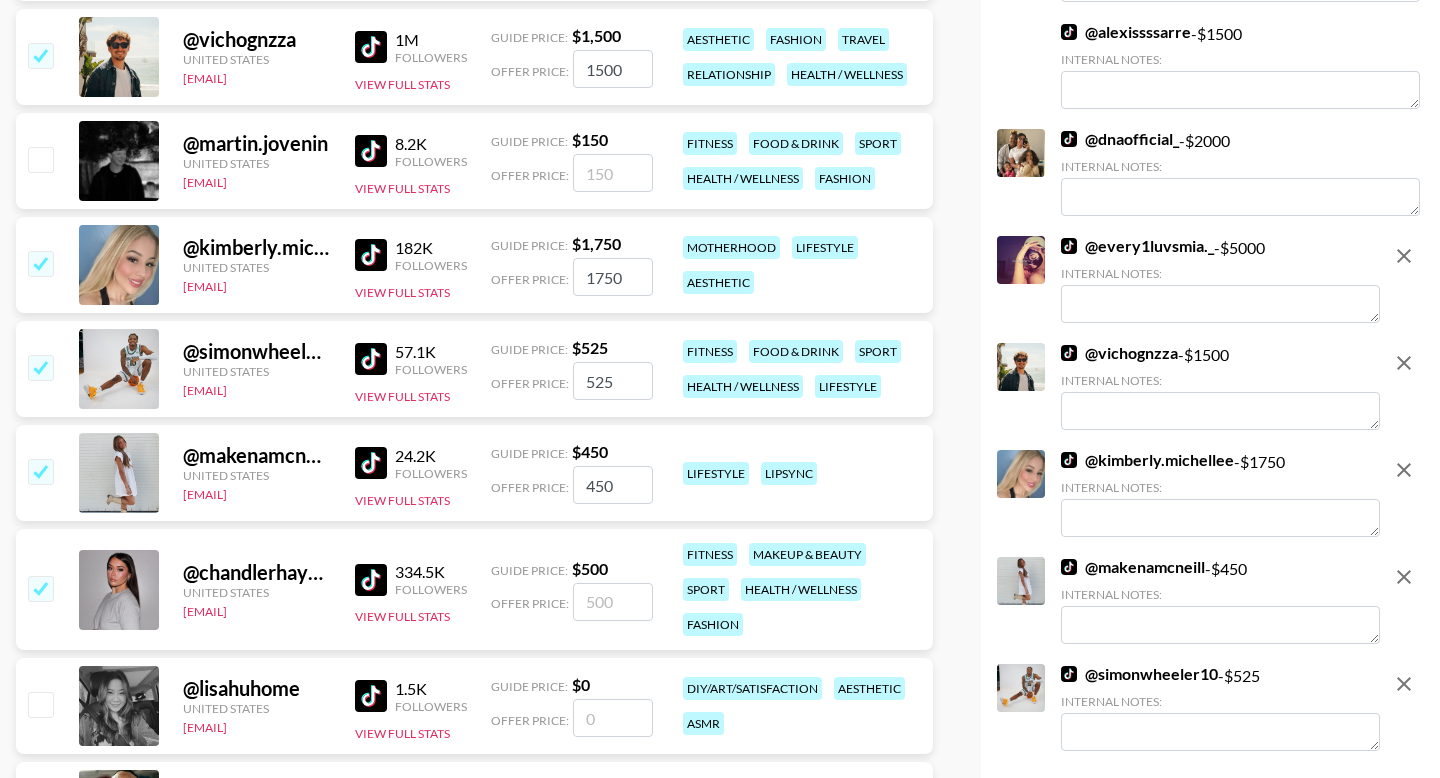 checkbox on "true" 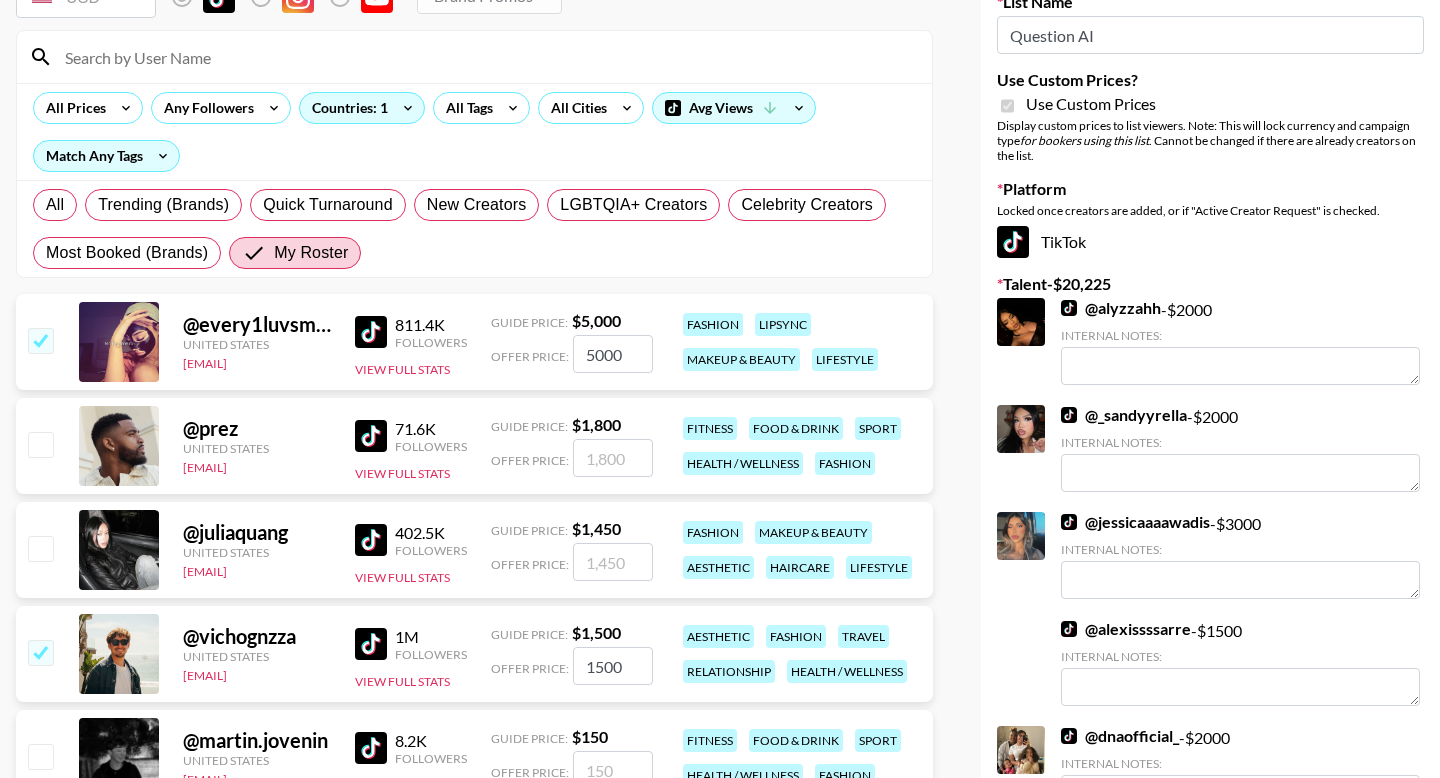 scroll, scrollTop: 421, scrollLeft: 0, axis: vertical 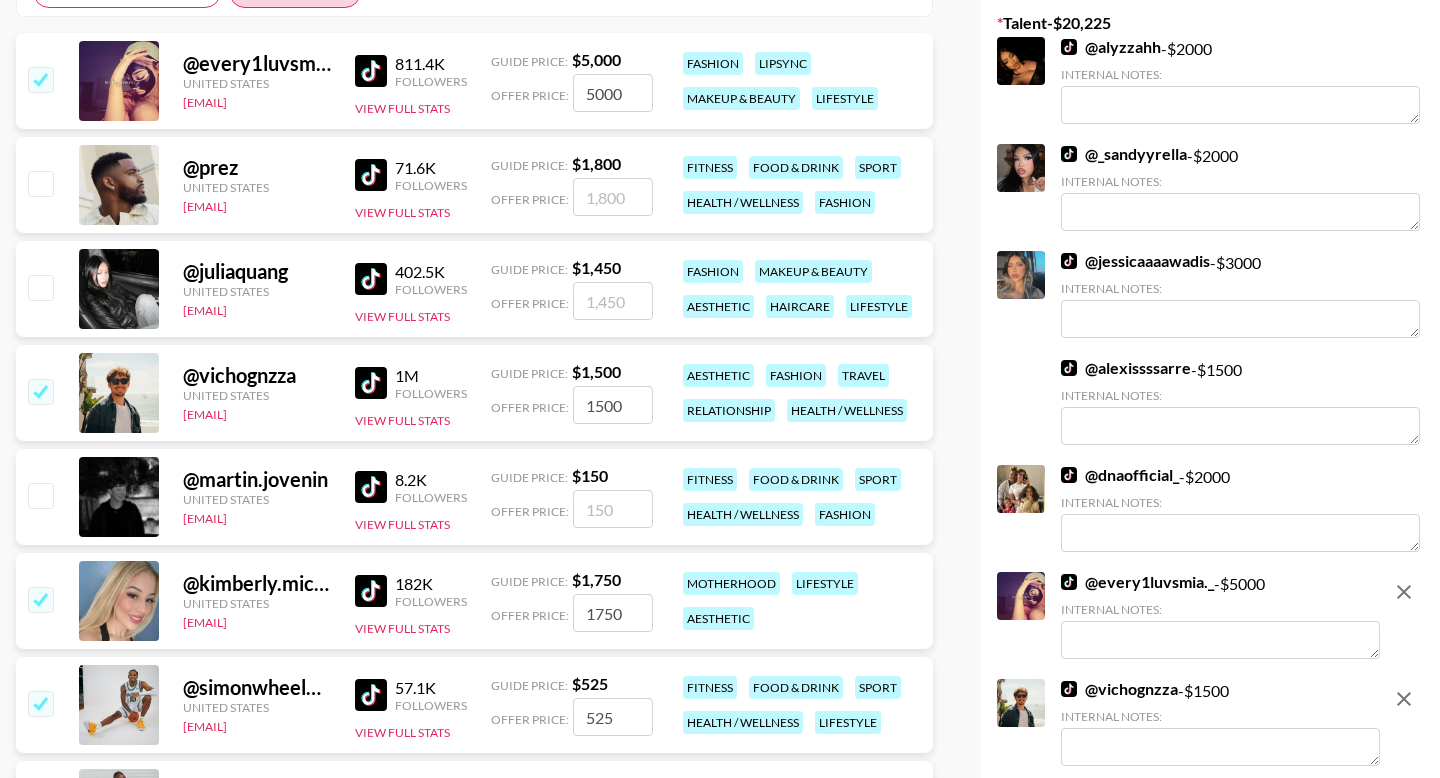 click at bounding box center [40, 79] 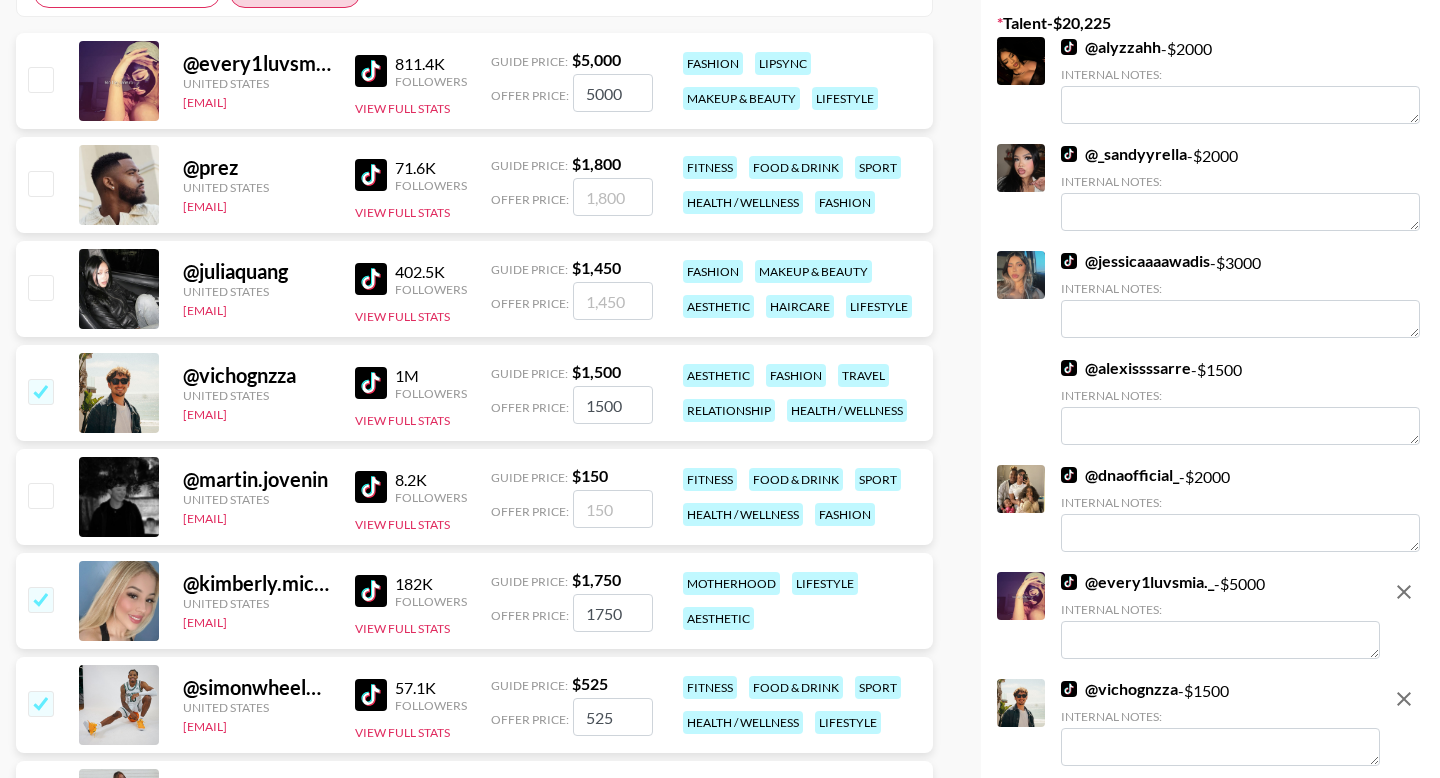 checkbox on "false" 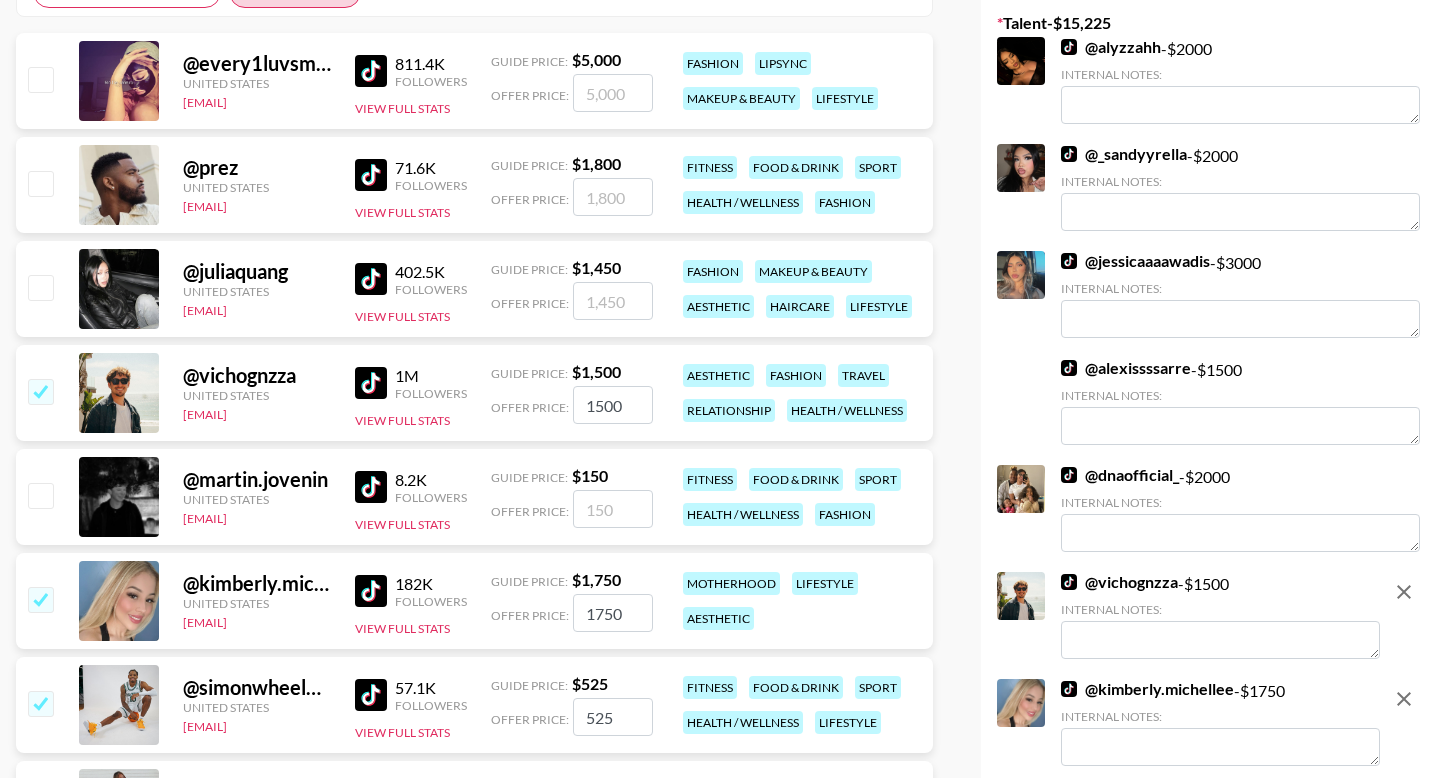 click at bounding box center [40, 391] 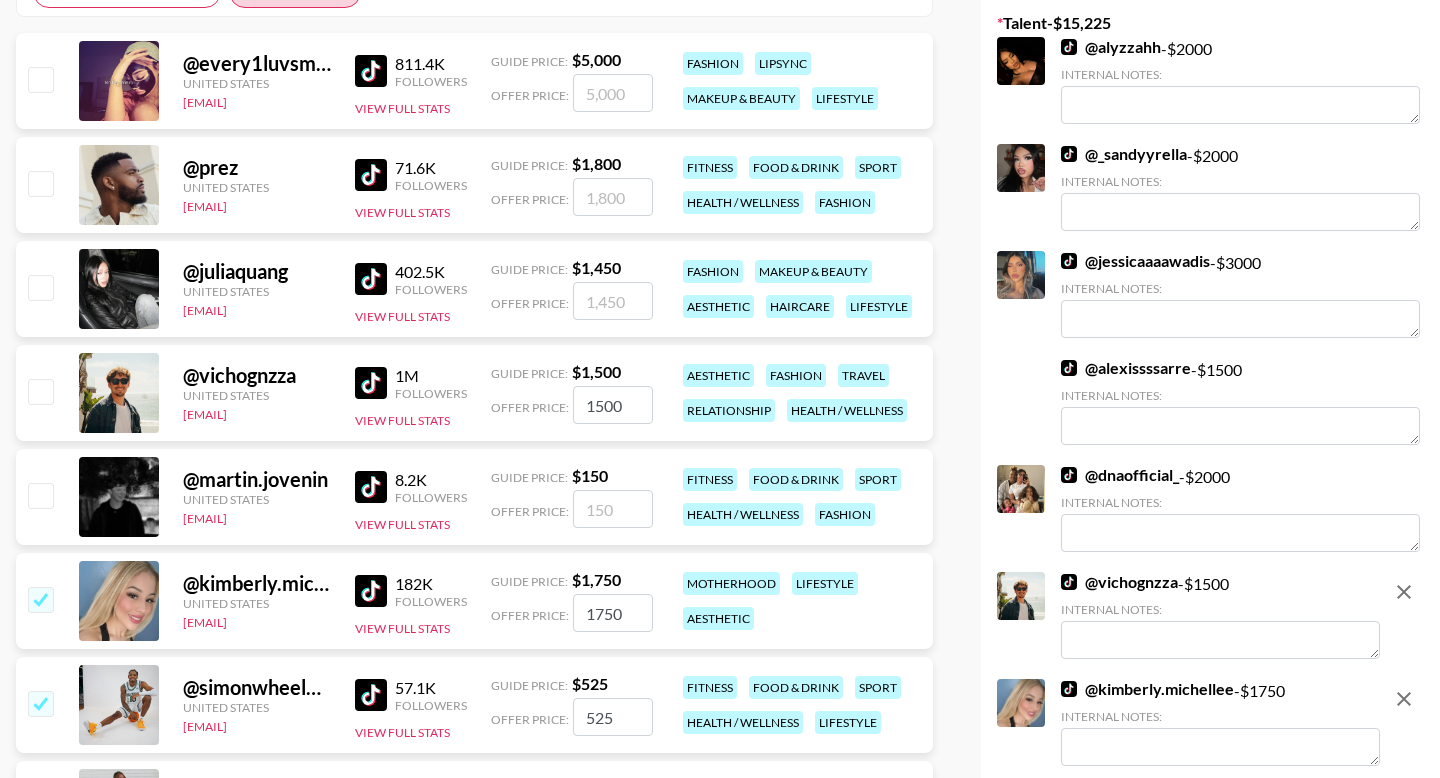checkbox on "false" 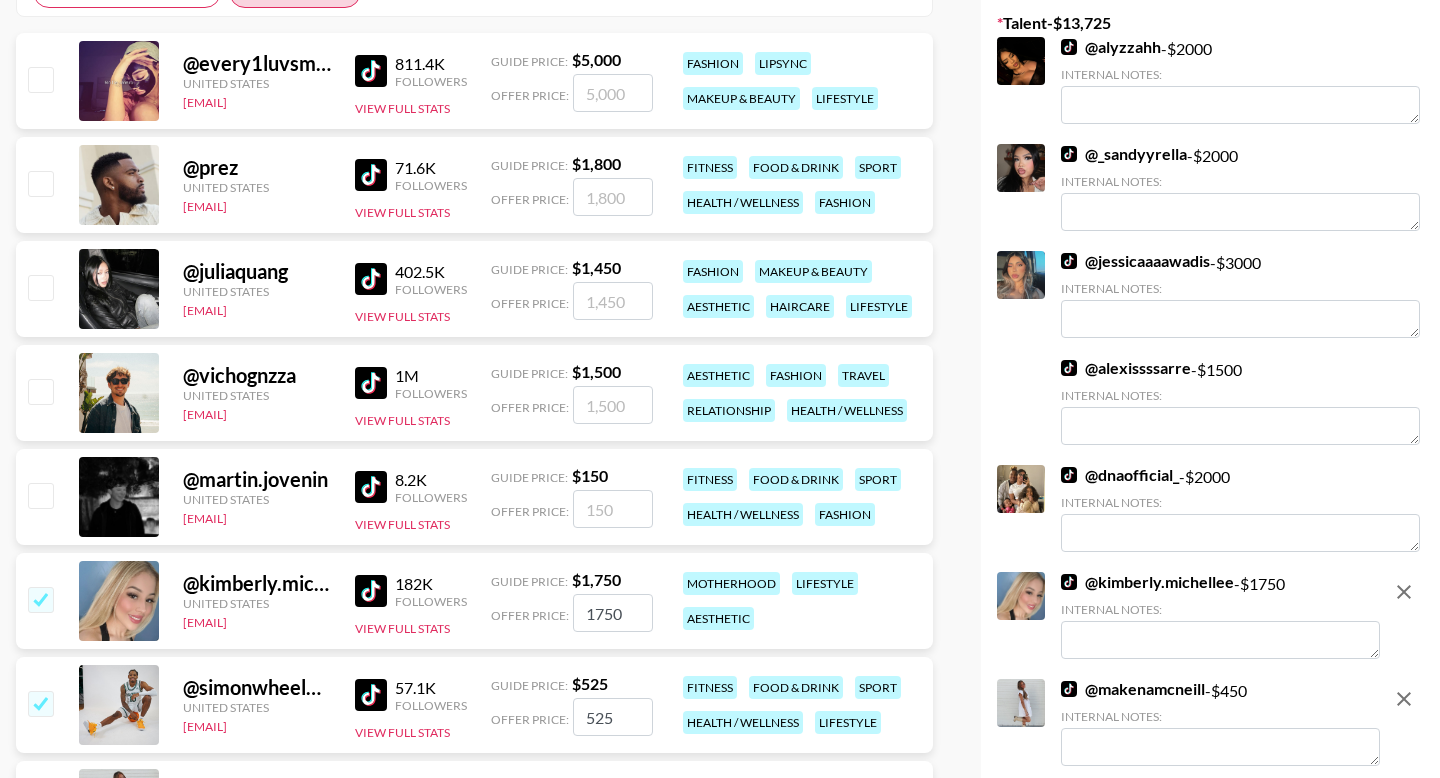 click at bounding box center [40, 599] 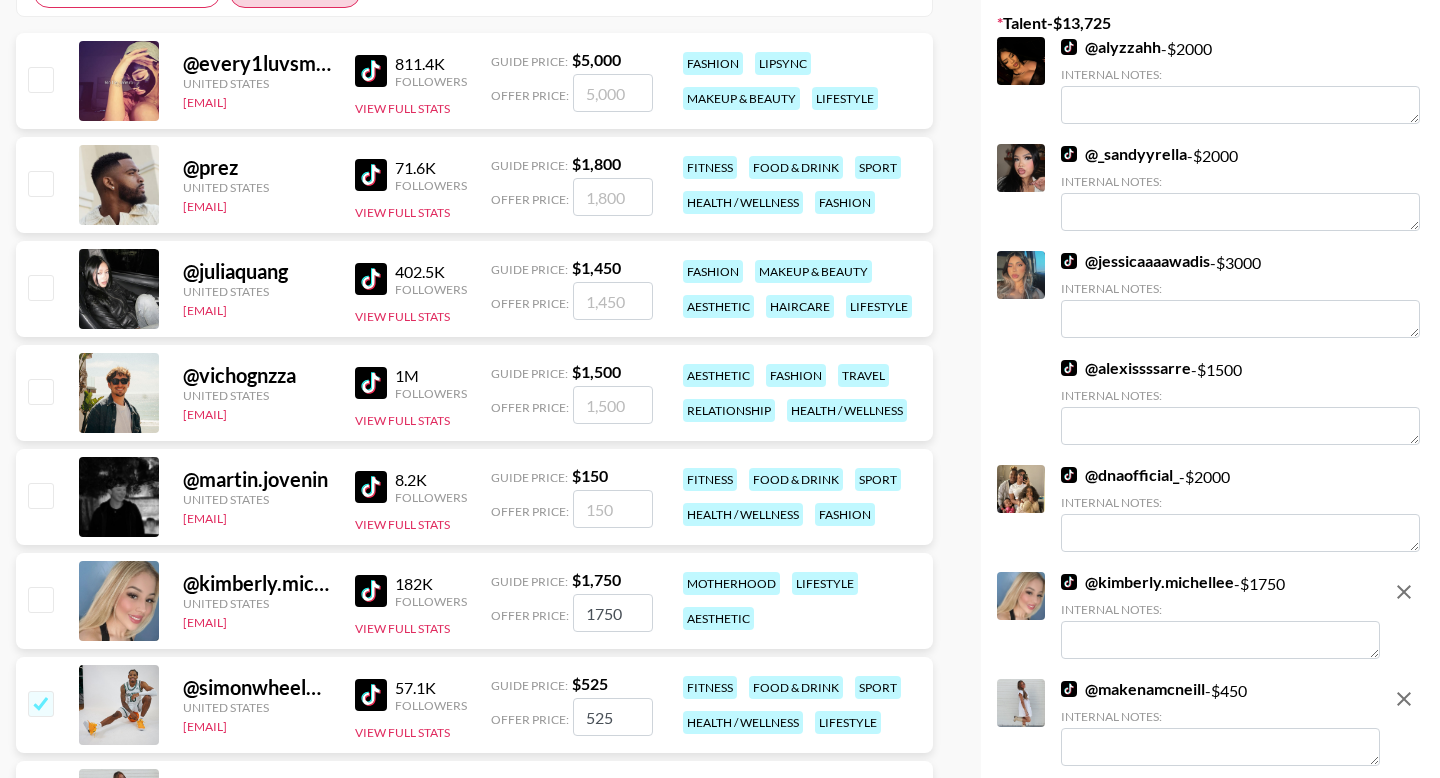 checkbox on "false" 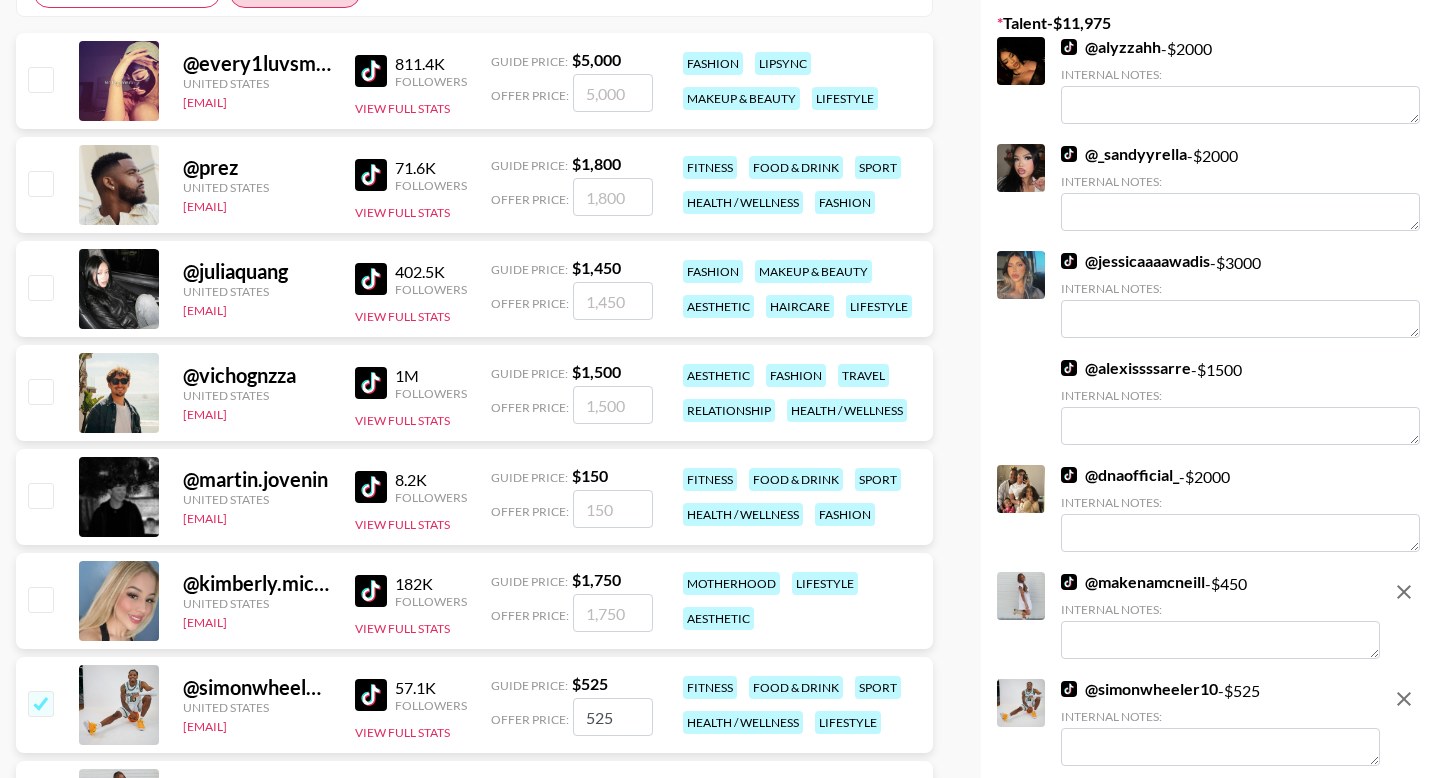 click at bounding box center (40, 703) 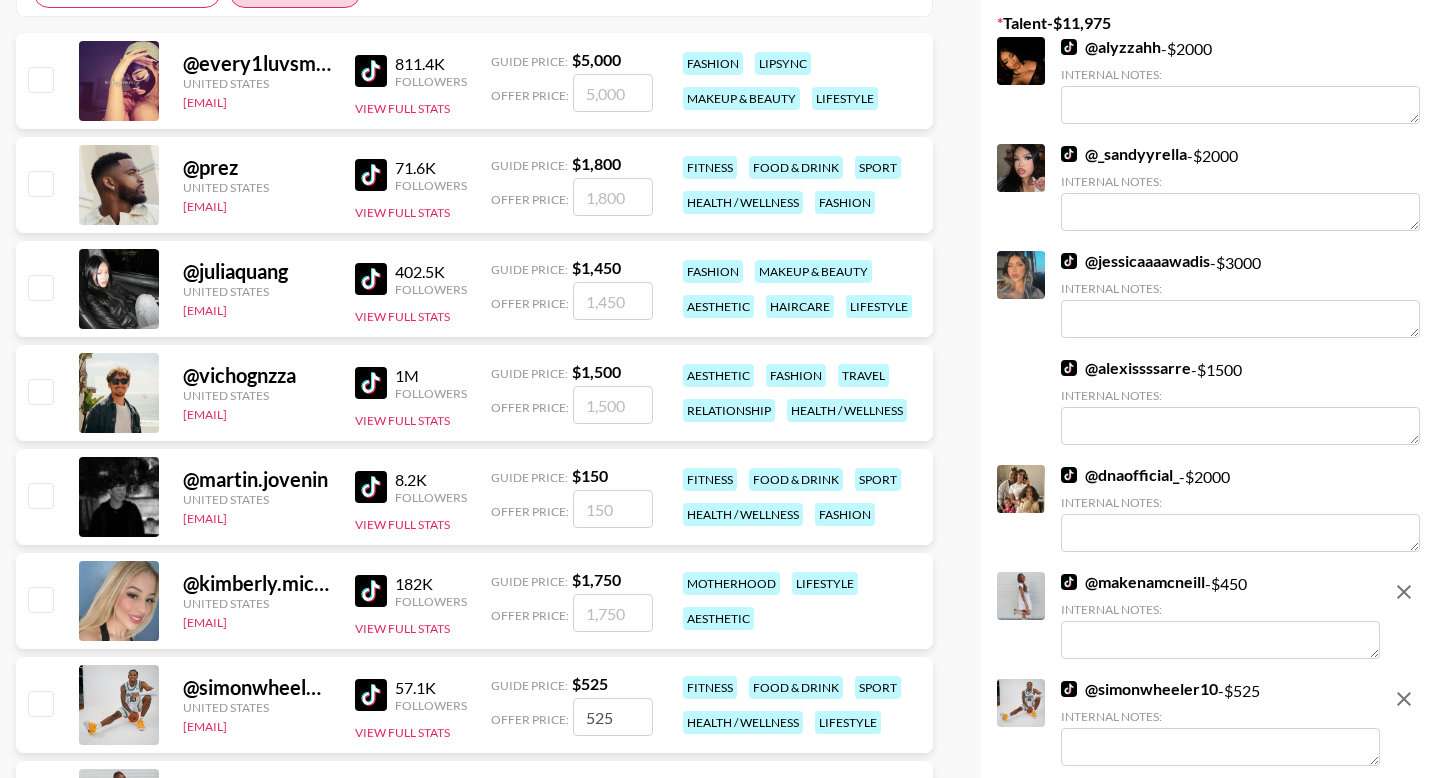 checkbox on "false" 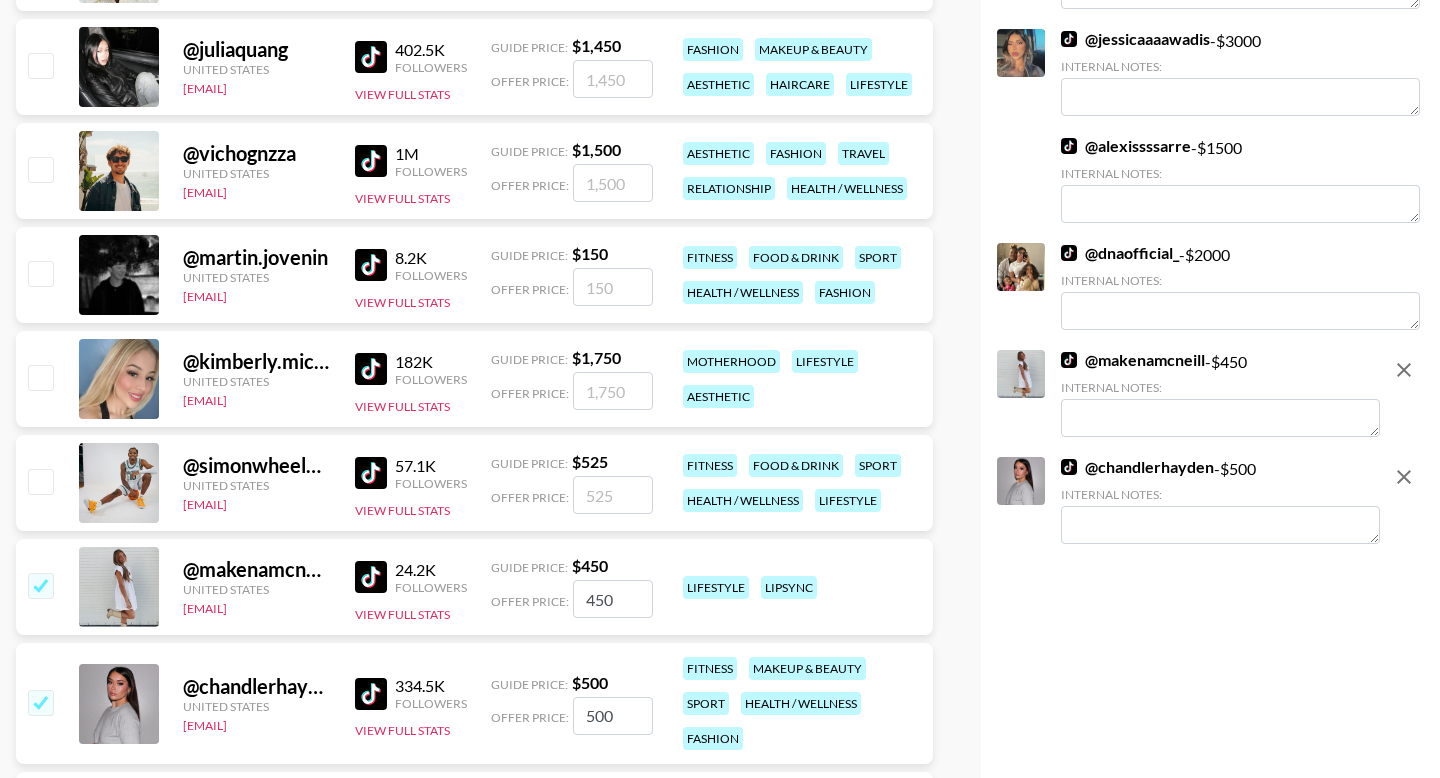 scroll, scrollTop: 657, scrollLeft: 0, axis: vertical 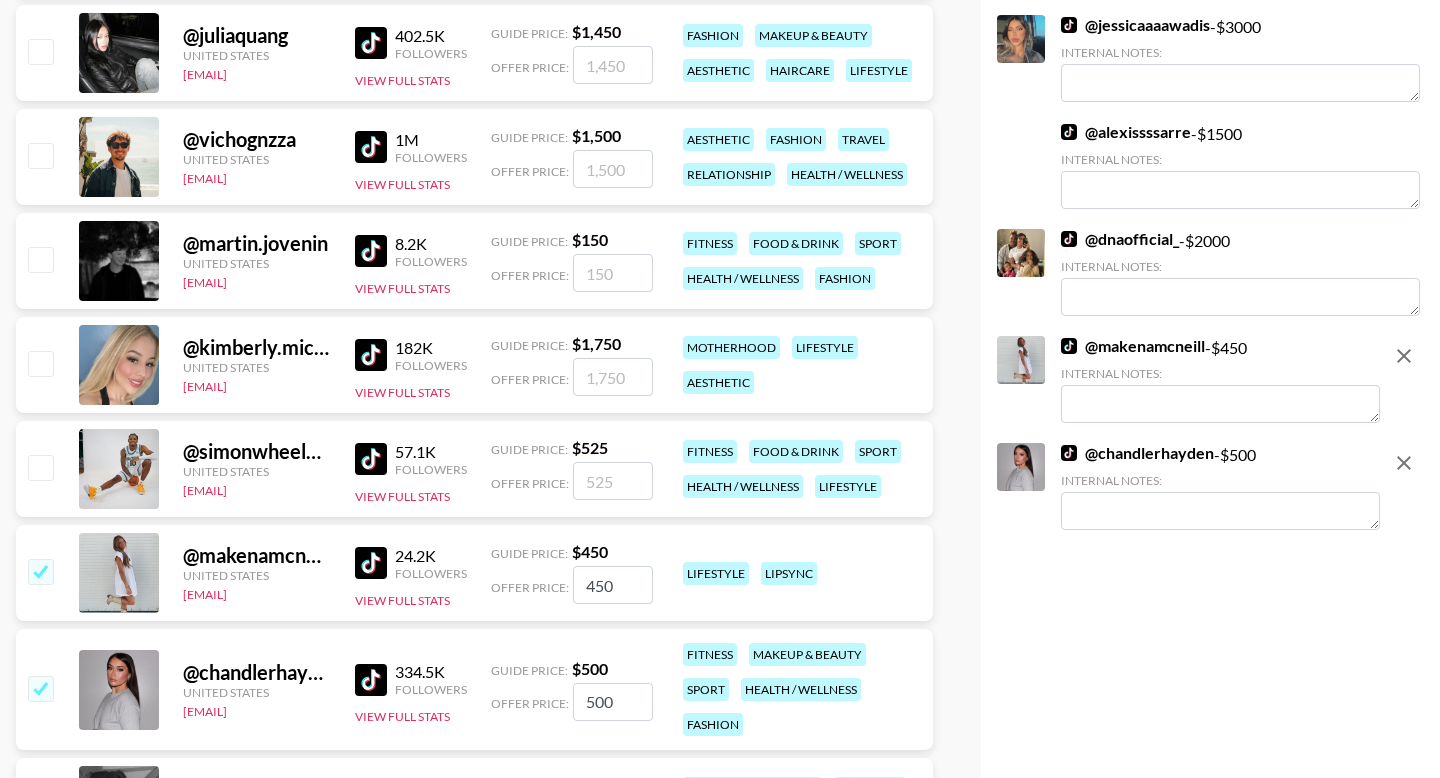 click at bounding box center [40, 571] 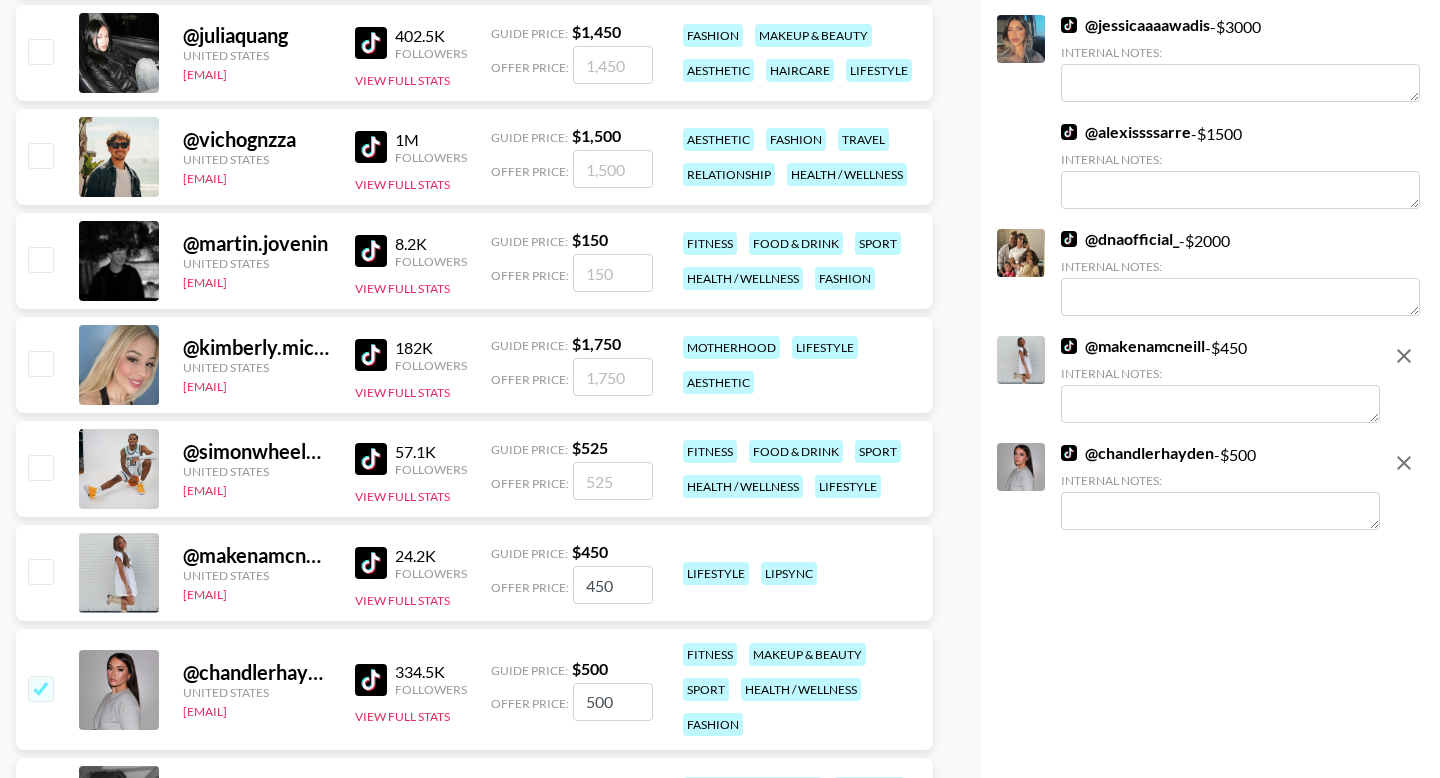 checkbox on "false" 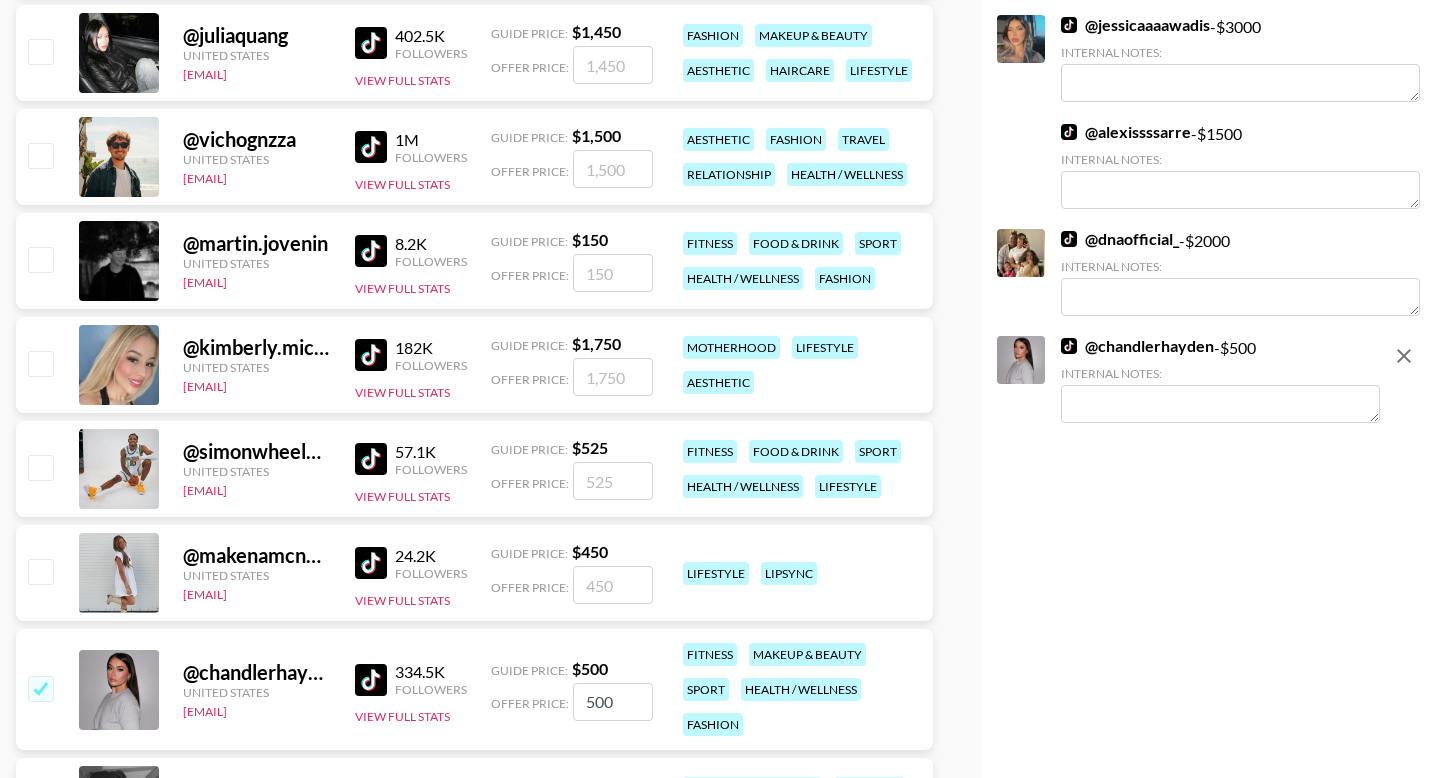click at bounding box center [40, 688] 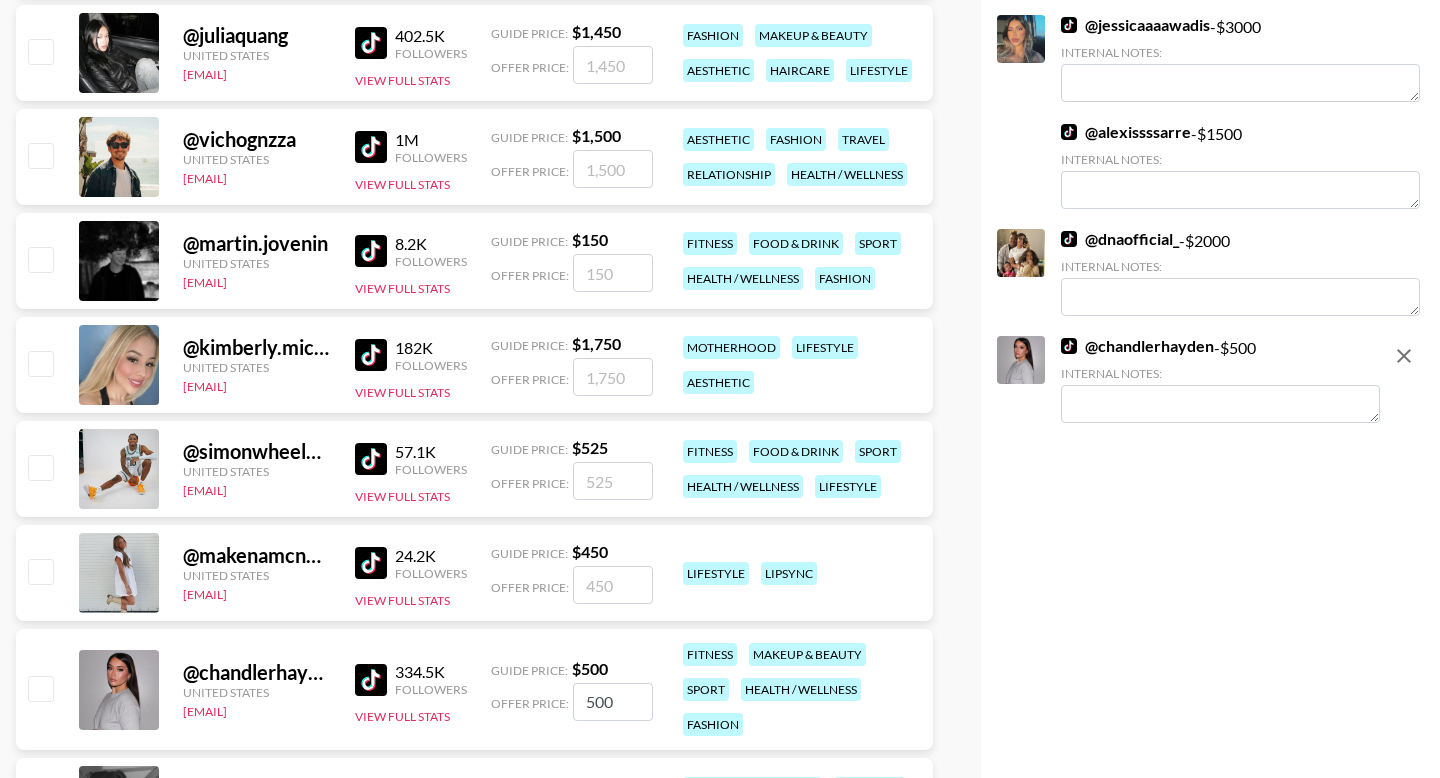 checkbox on "false" 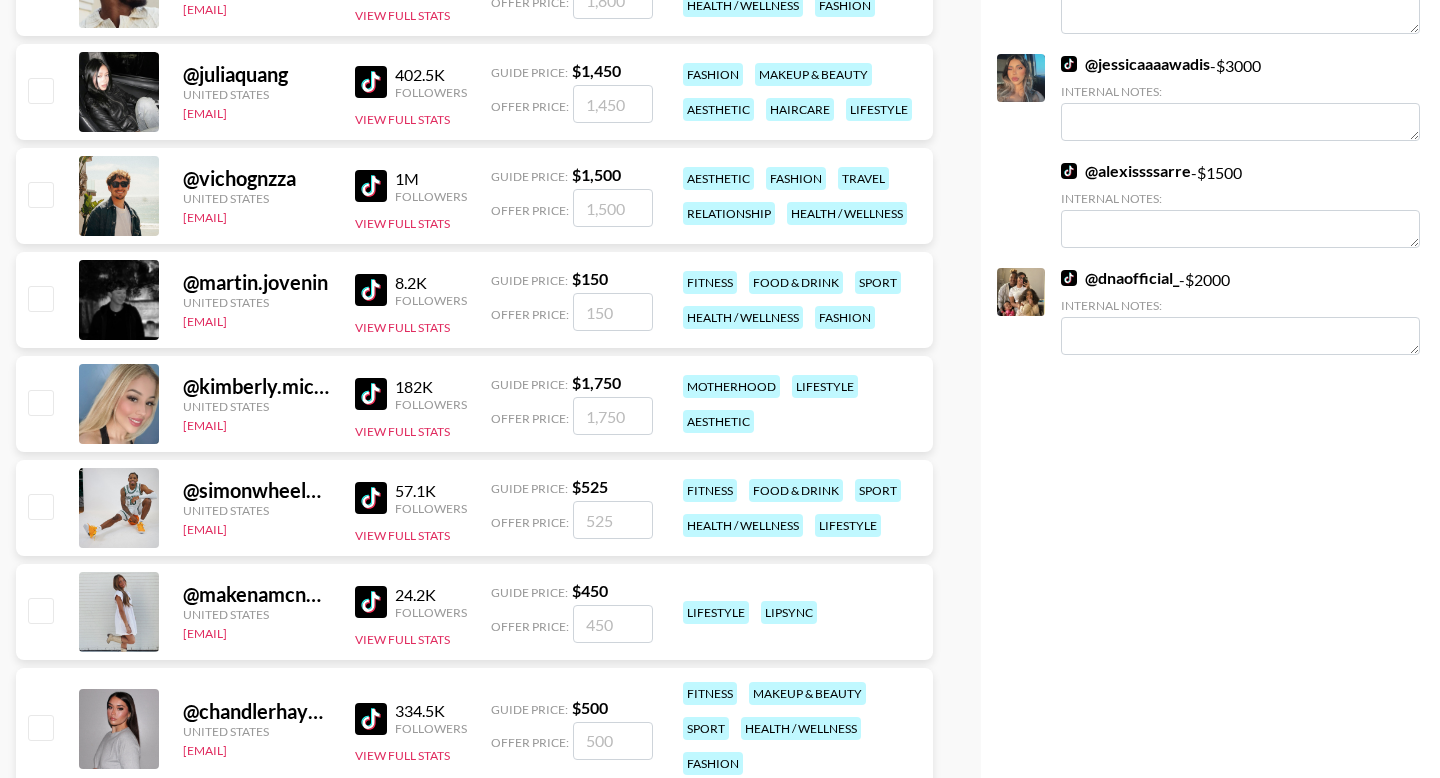 scroll, scrollTop: 76, scrollLeft: 0, axis: vertical 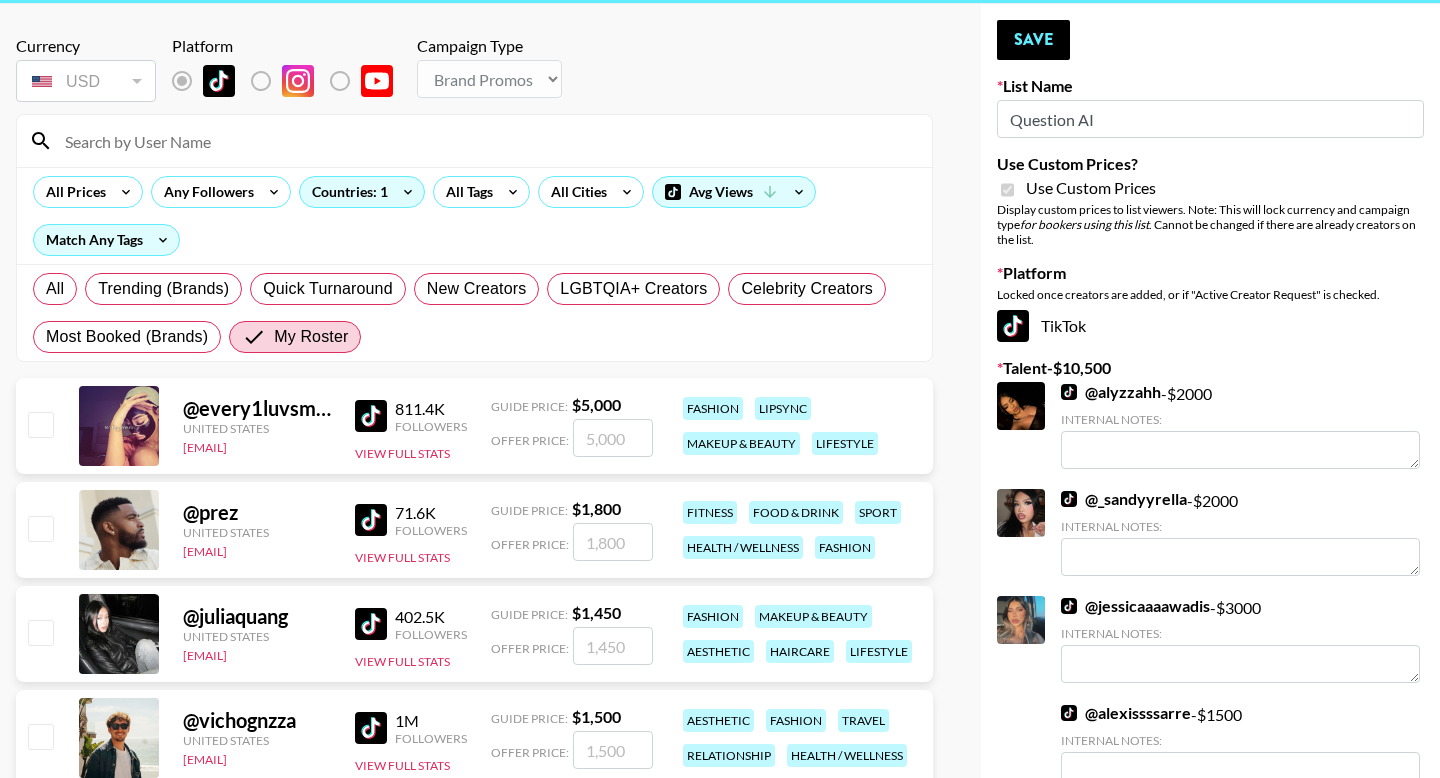 click at bounding box center [40, 424] 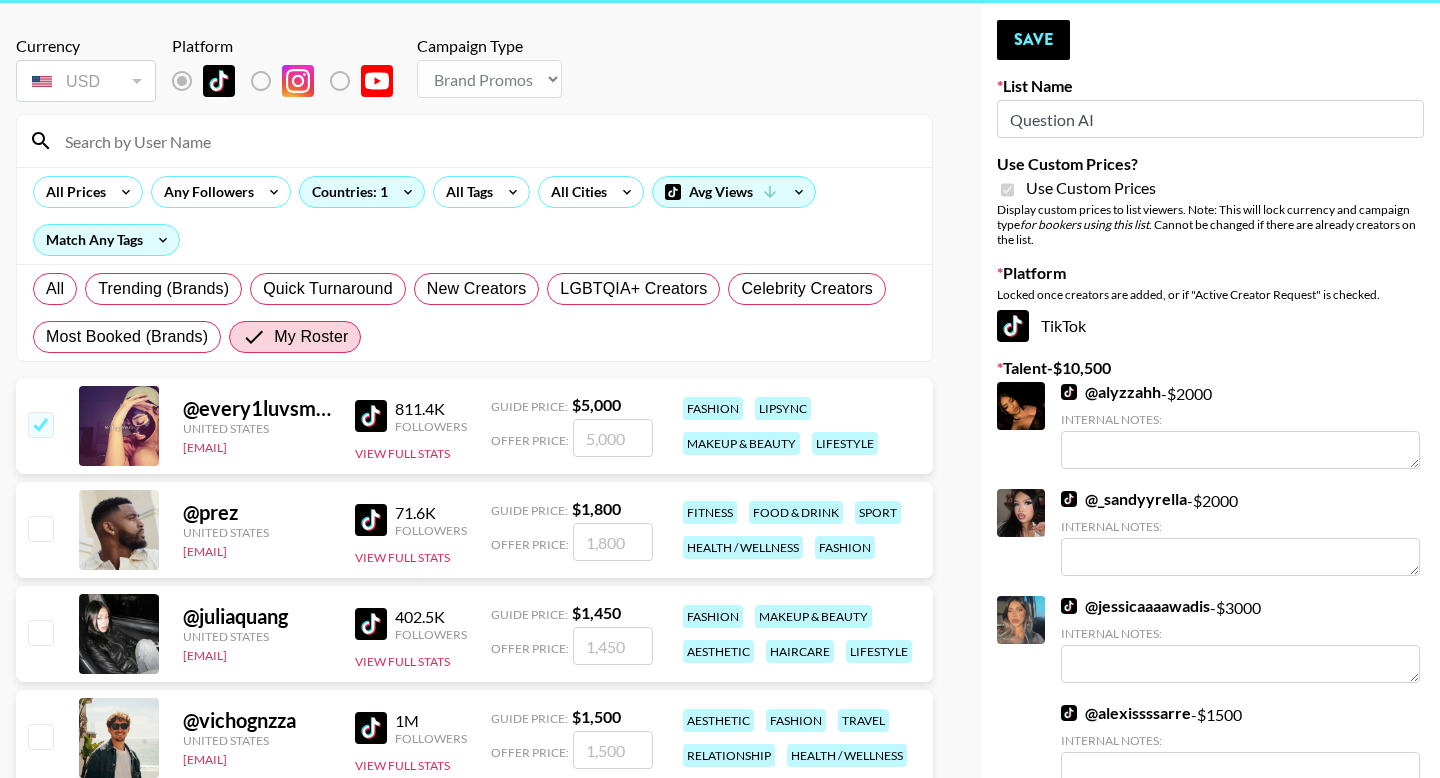 checkbox on "true" 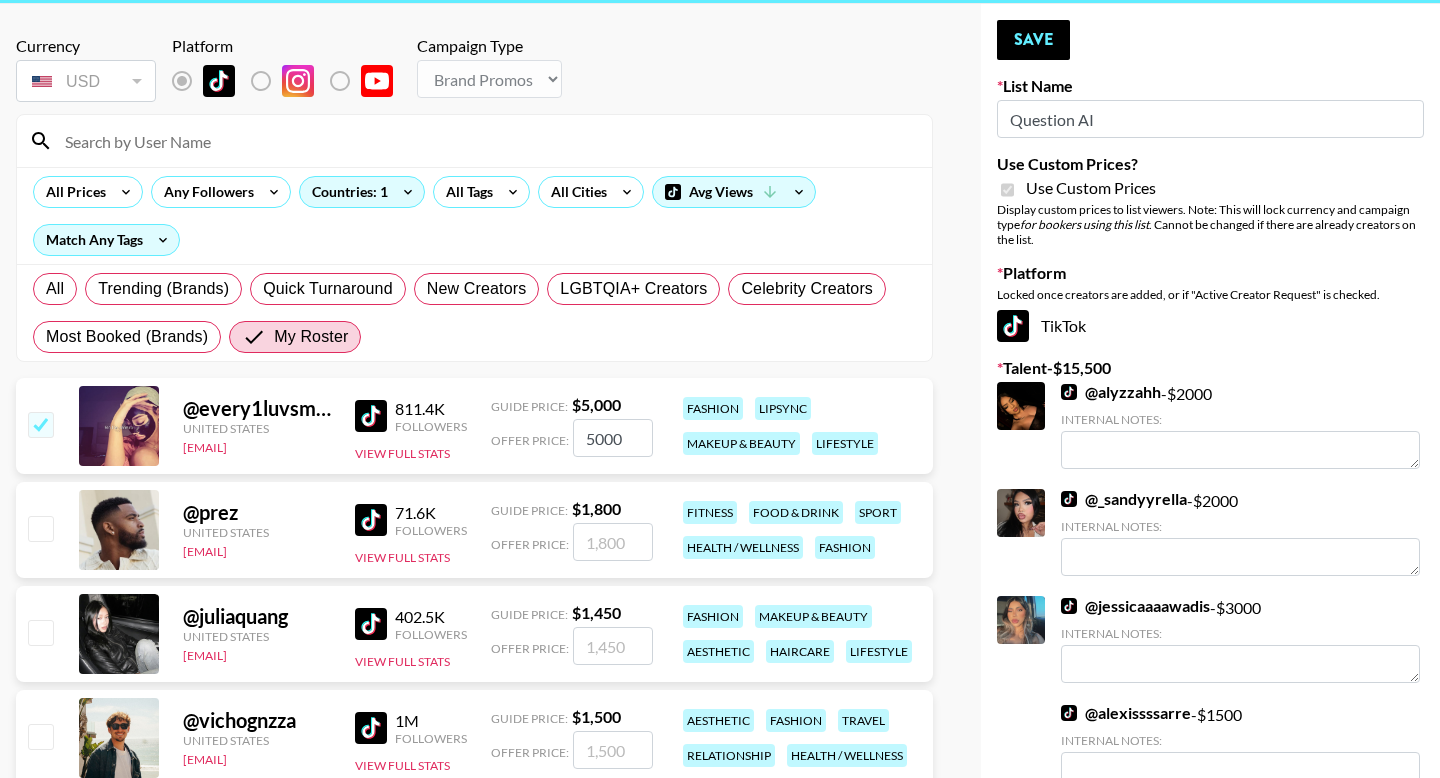 click on "5000" at bounding box center (613, 438) 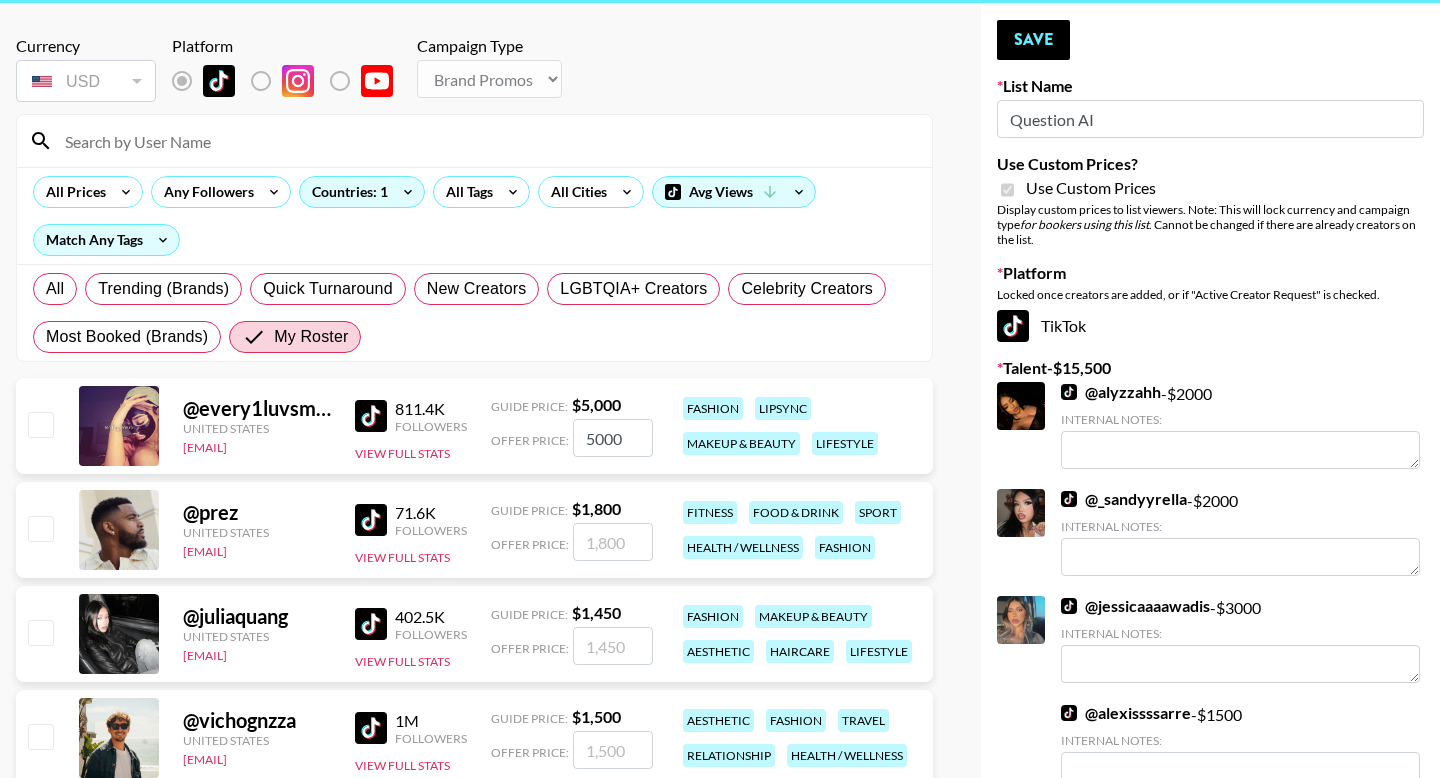 checkbox on "false" 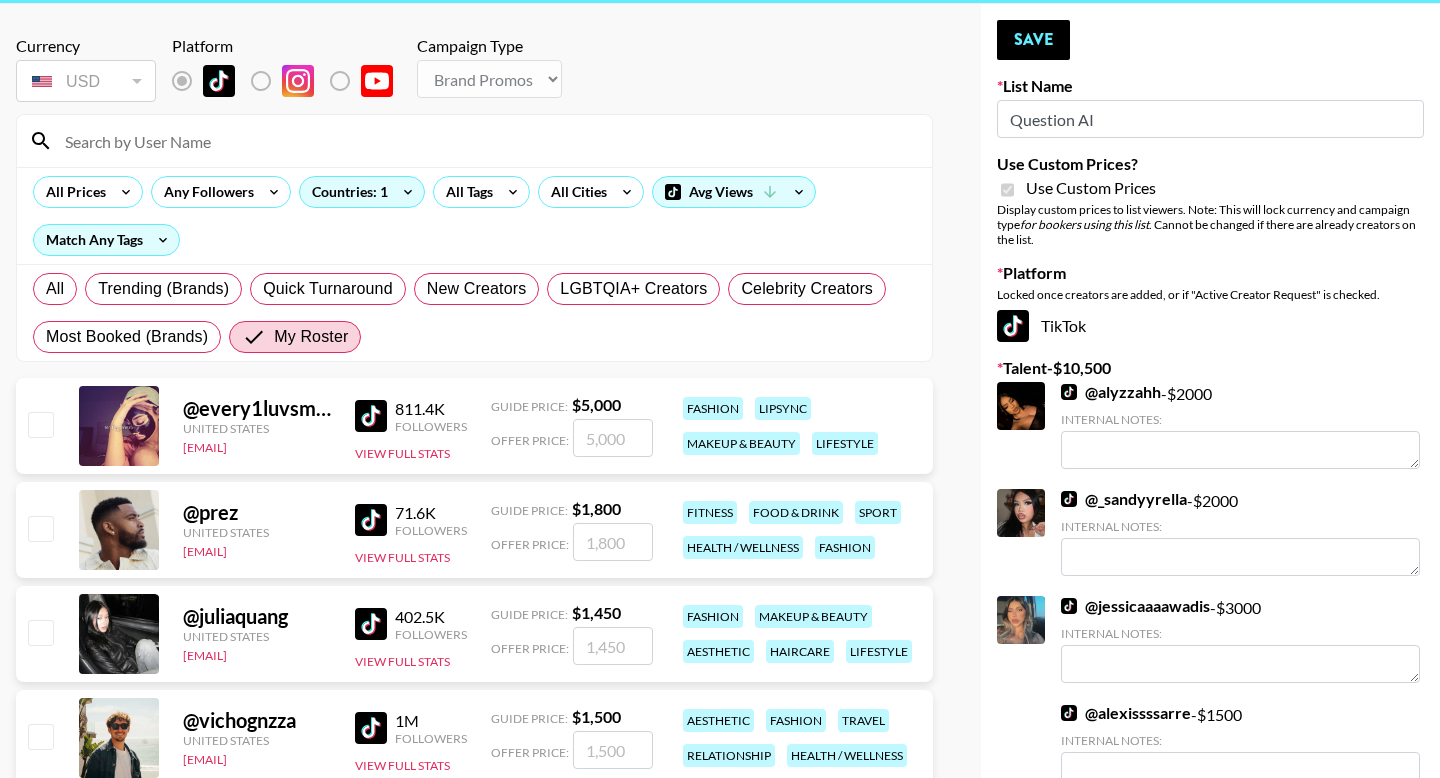 checkbox on "true" 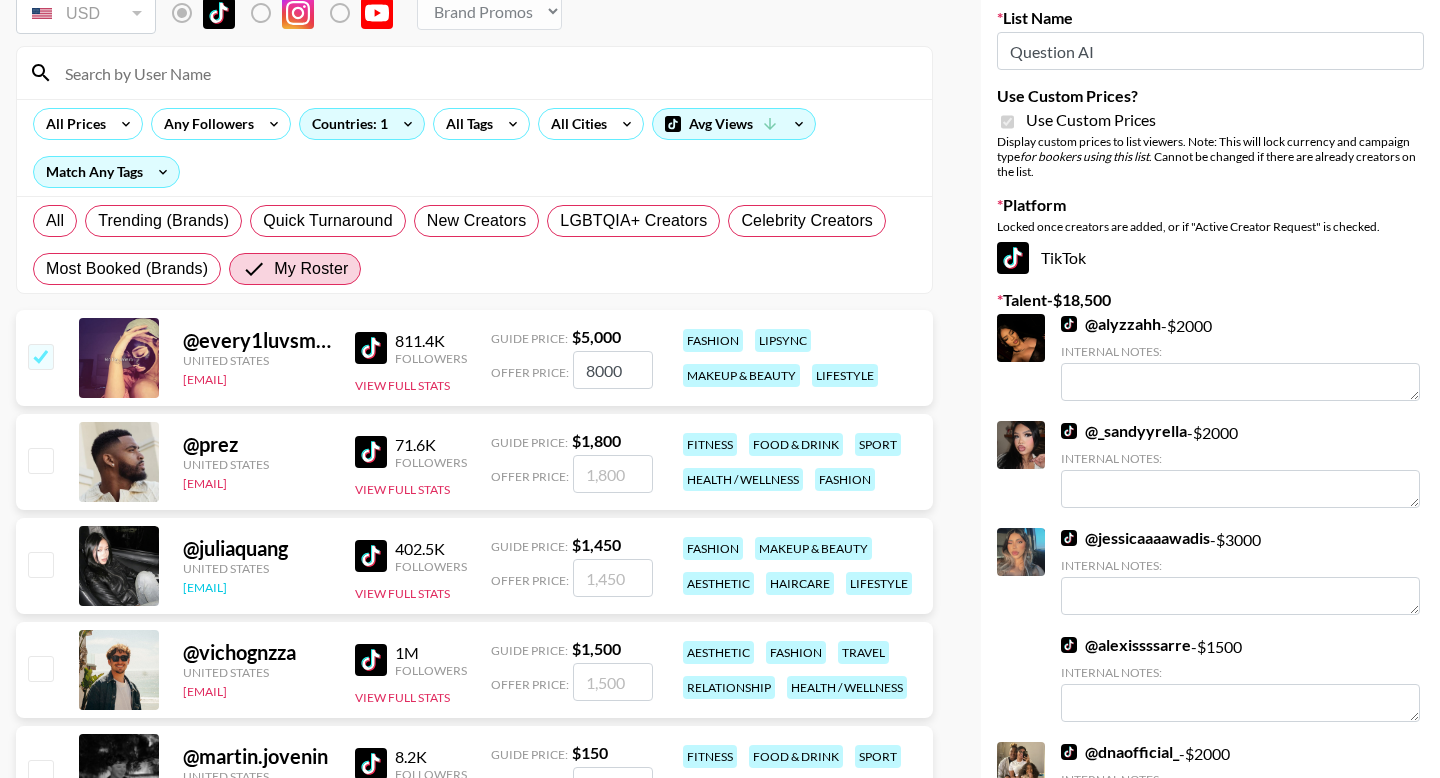 scroll, scrollTop: 148, scrollLeft: 0, axis: vertical 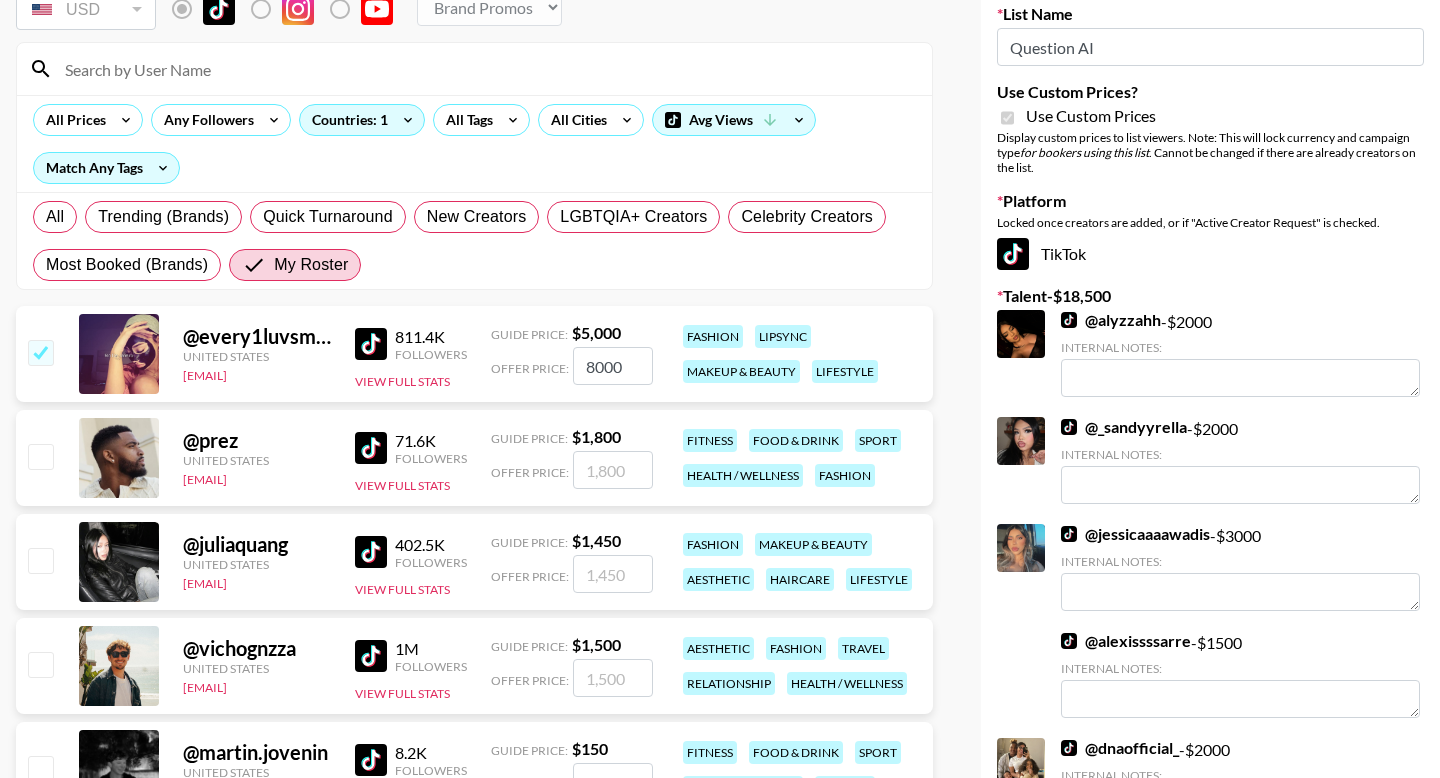 type on "8000" 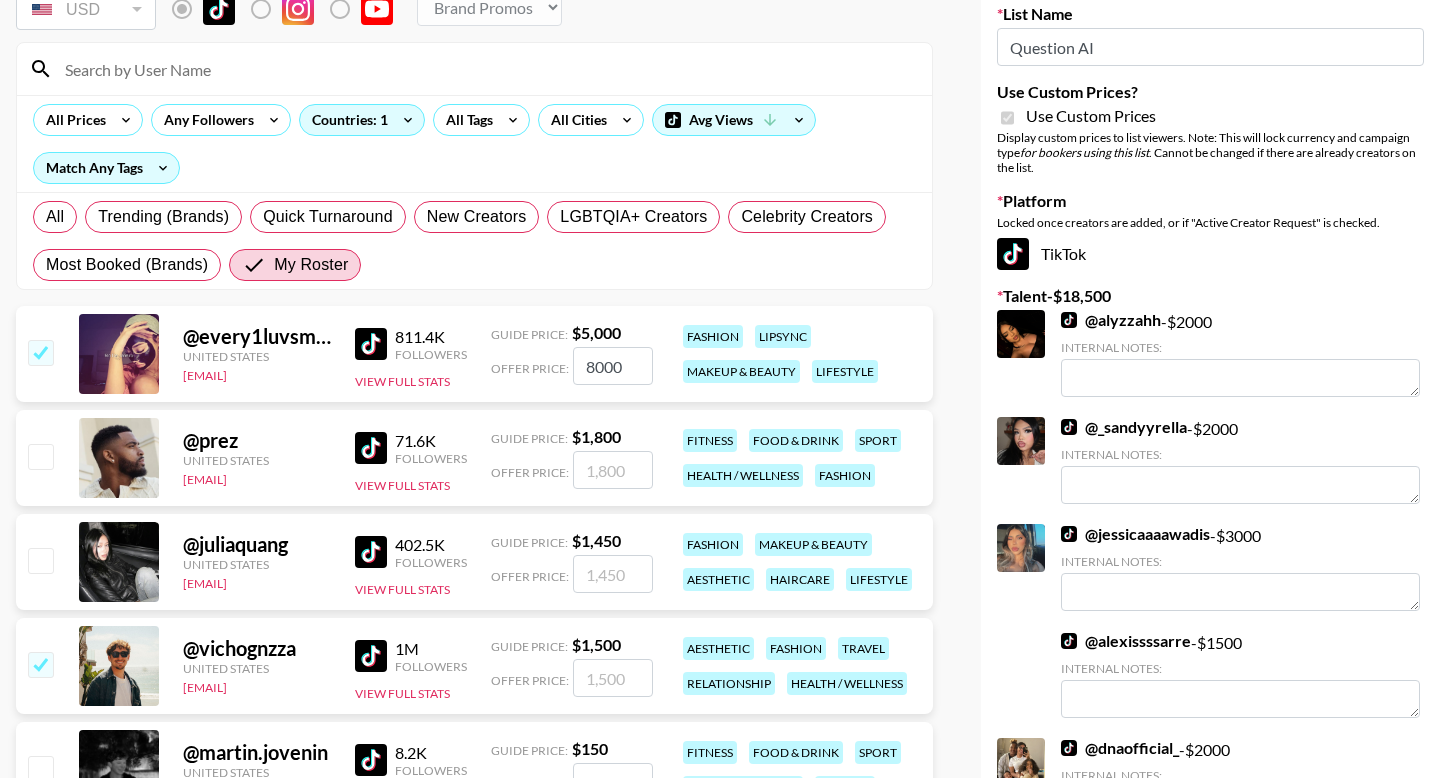 checkbox on "true" 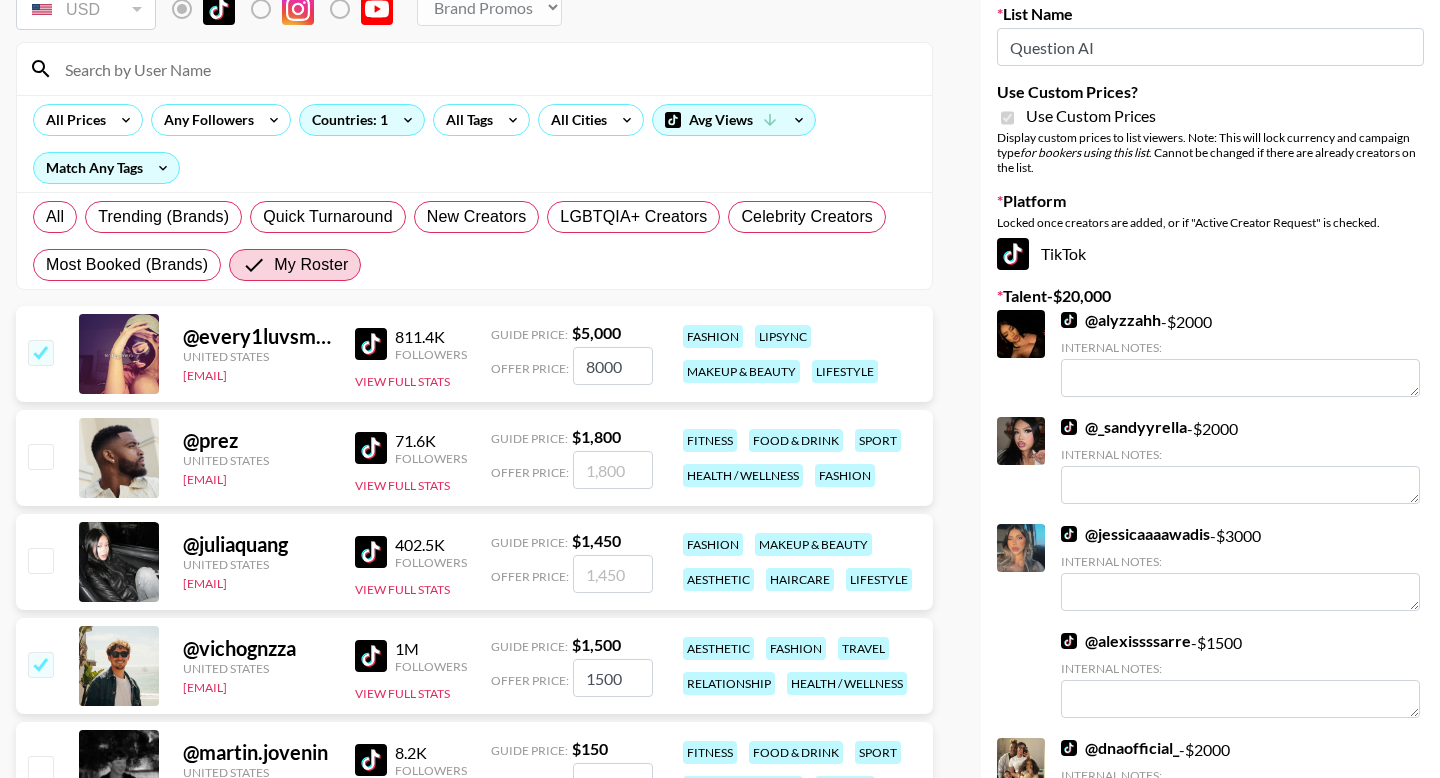 radio on "true" 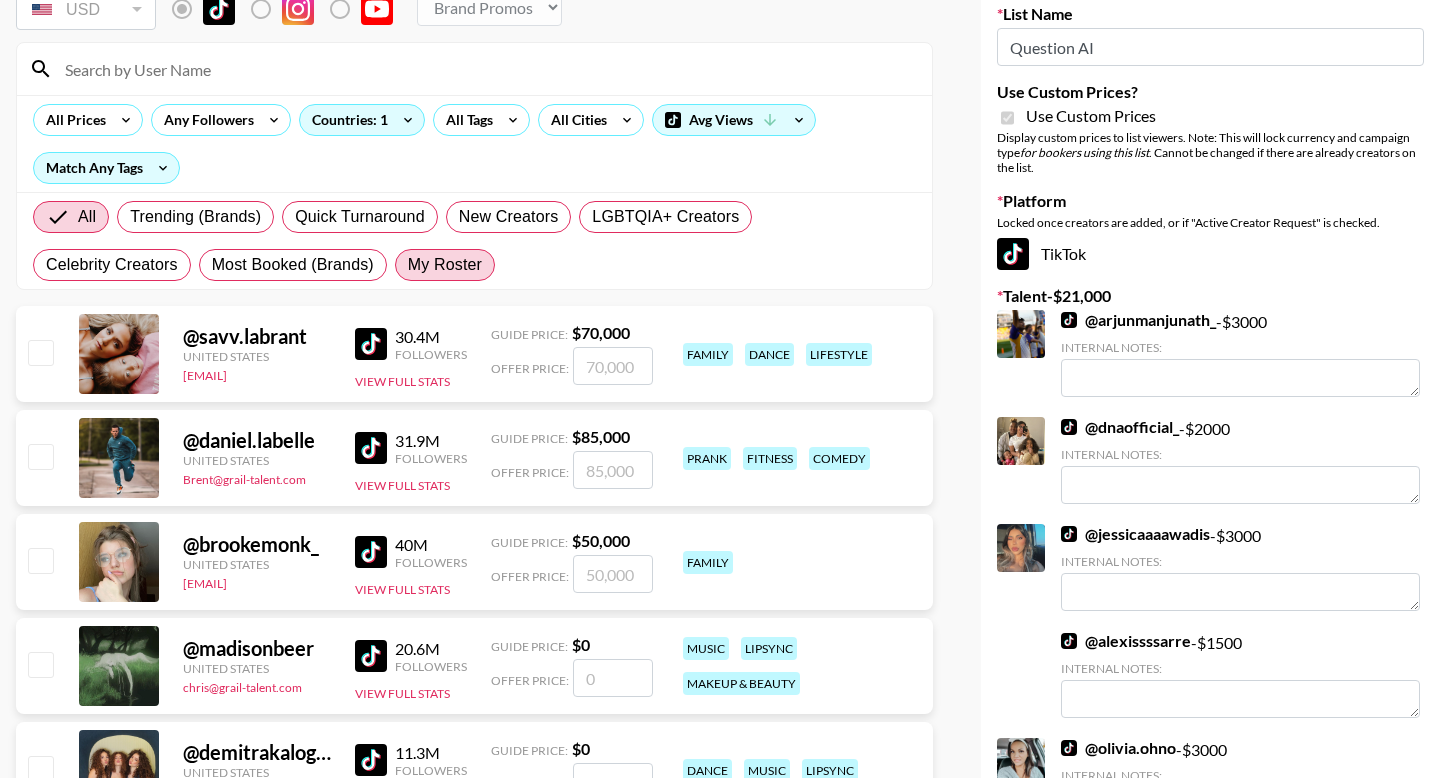 click on "My Roster" at bounding box center [445, 265] 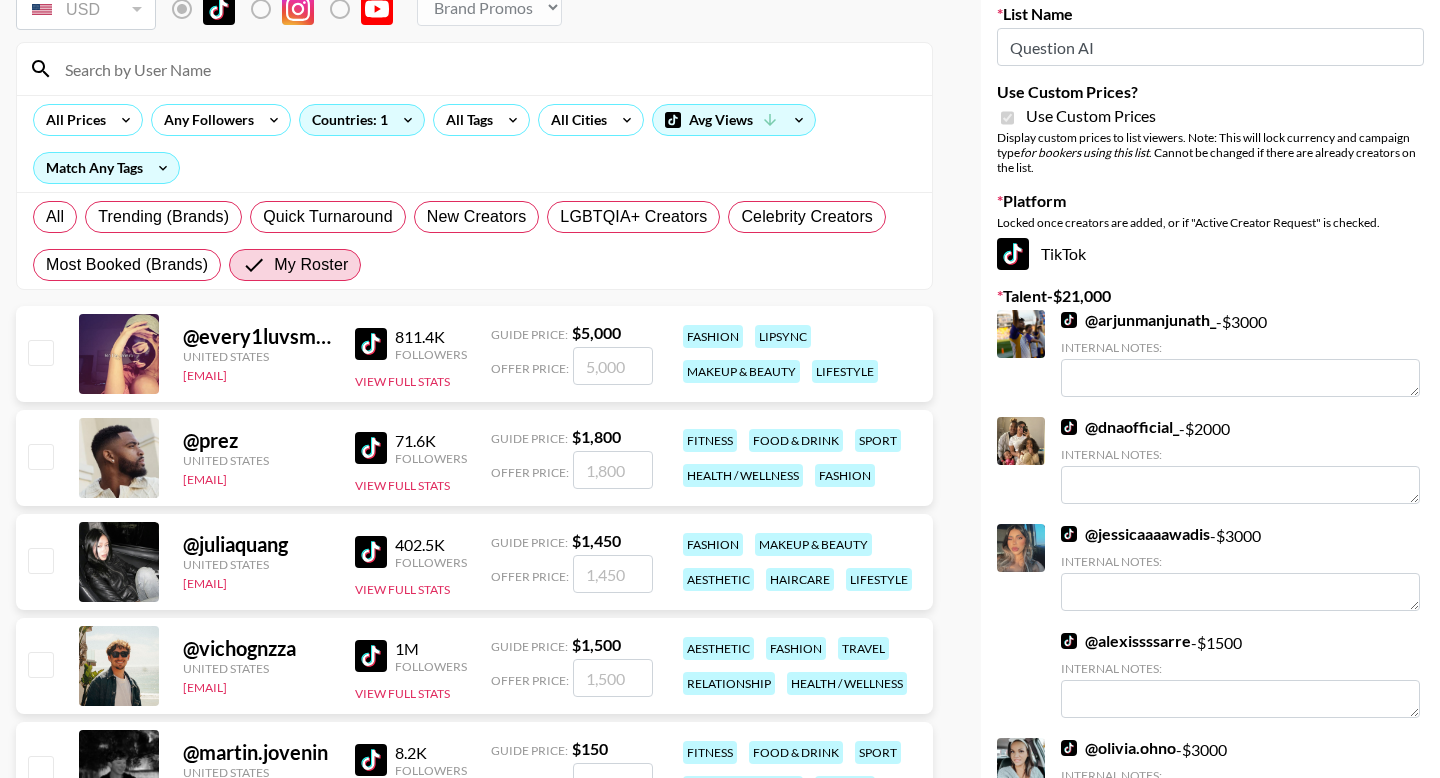 click at bounding box center (40, 352) 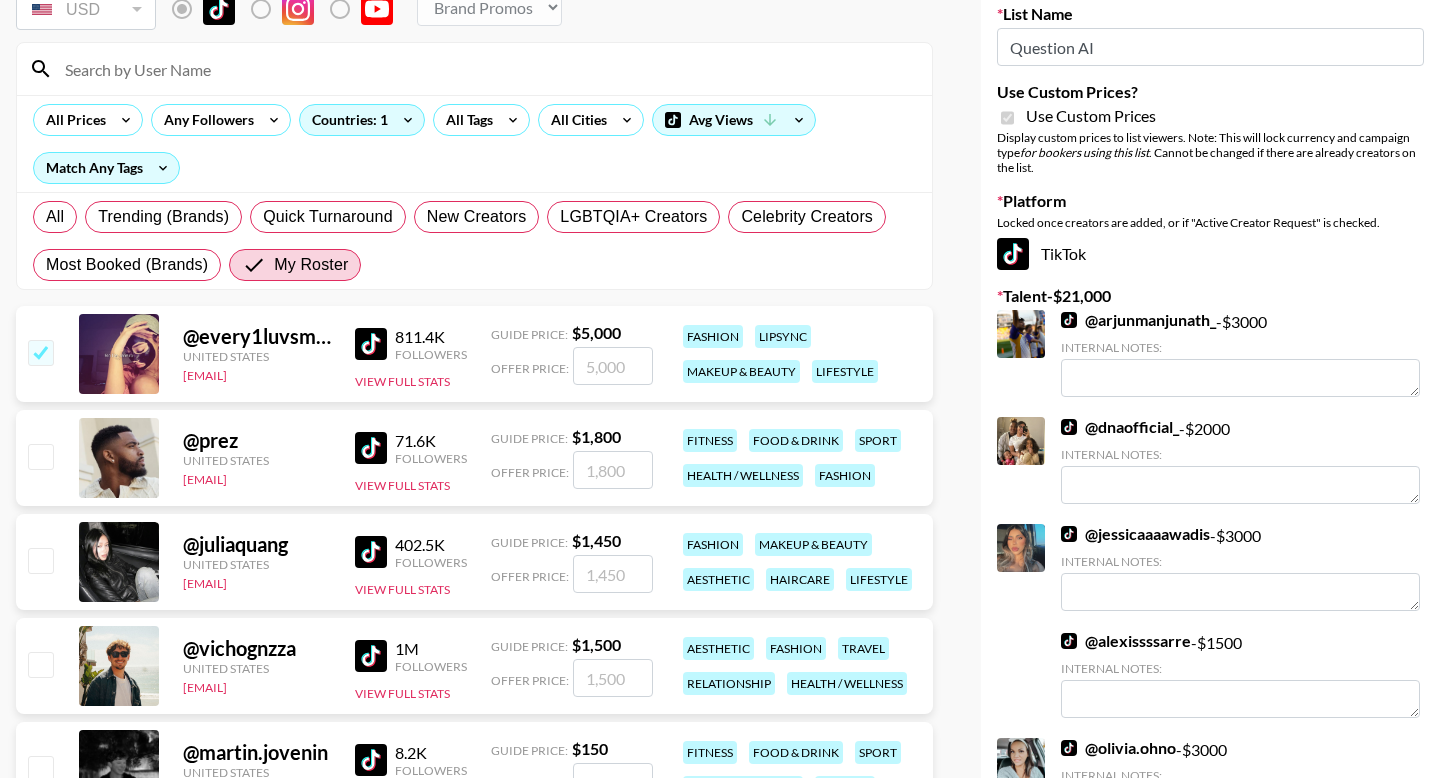 checkbox on "true" 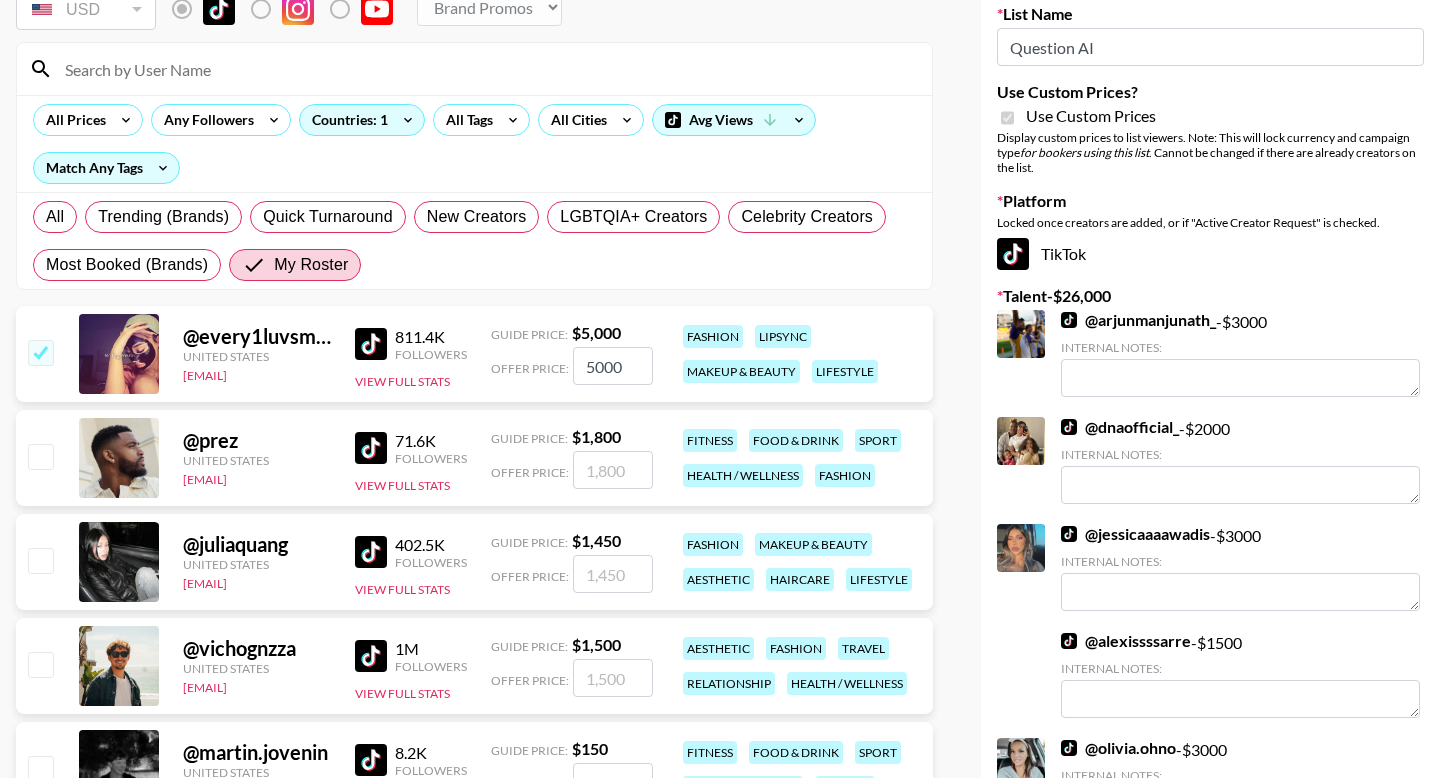 click at bounding box center [40, 352] 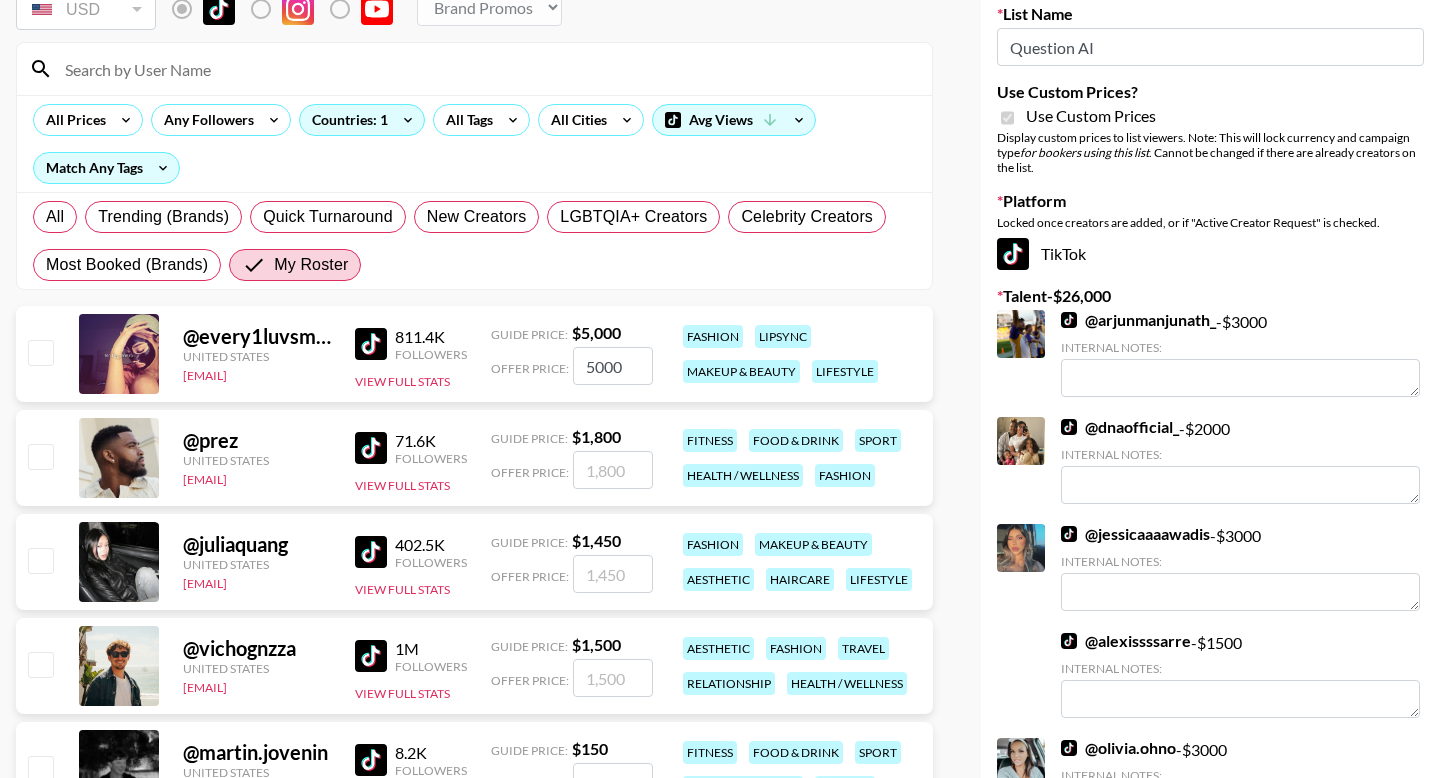 checkbox on "false" 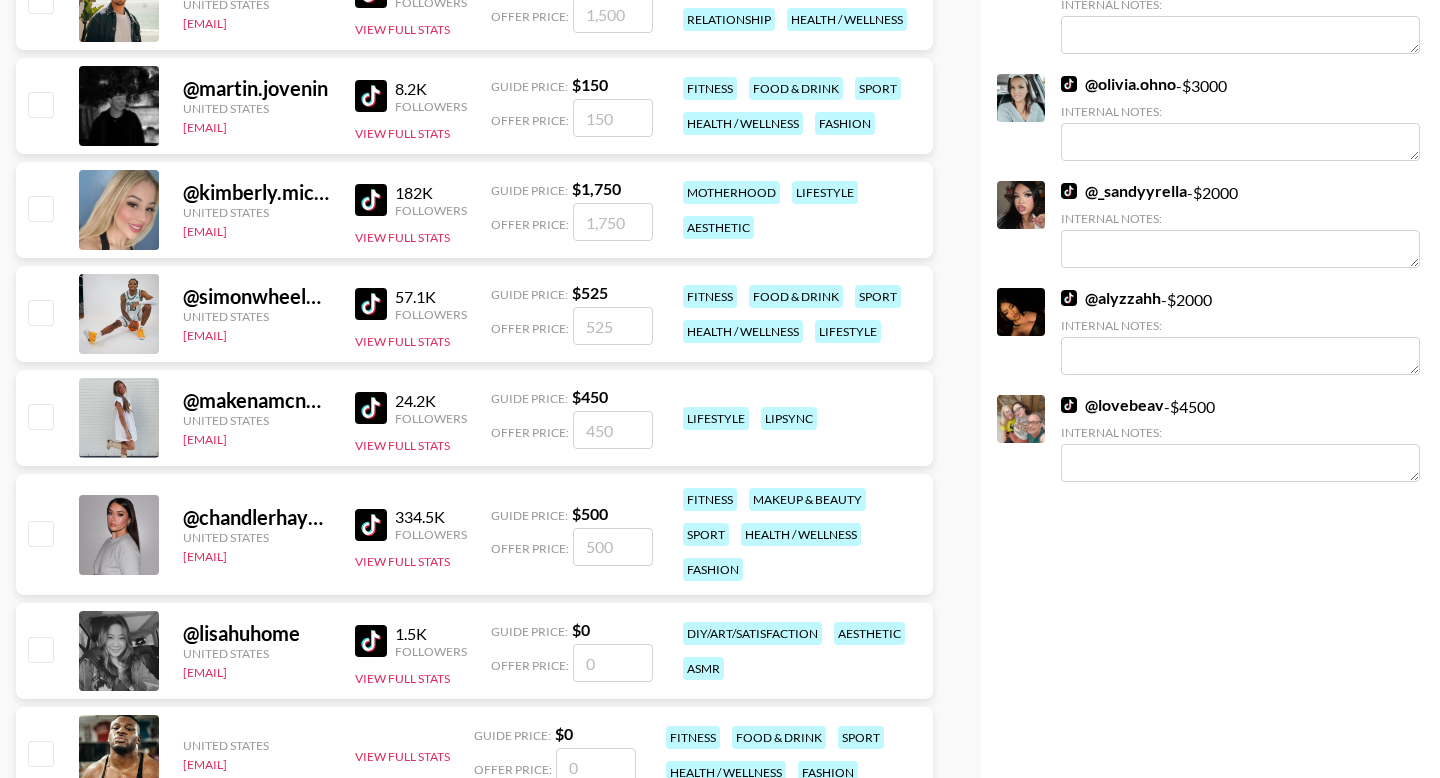 scroll, scrollTop: 0, scrollLeft: 0, axis: both 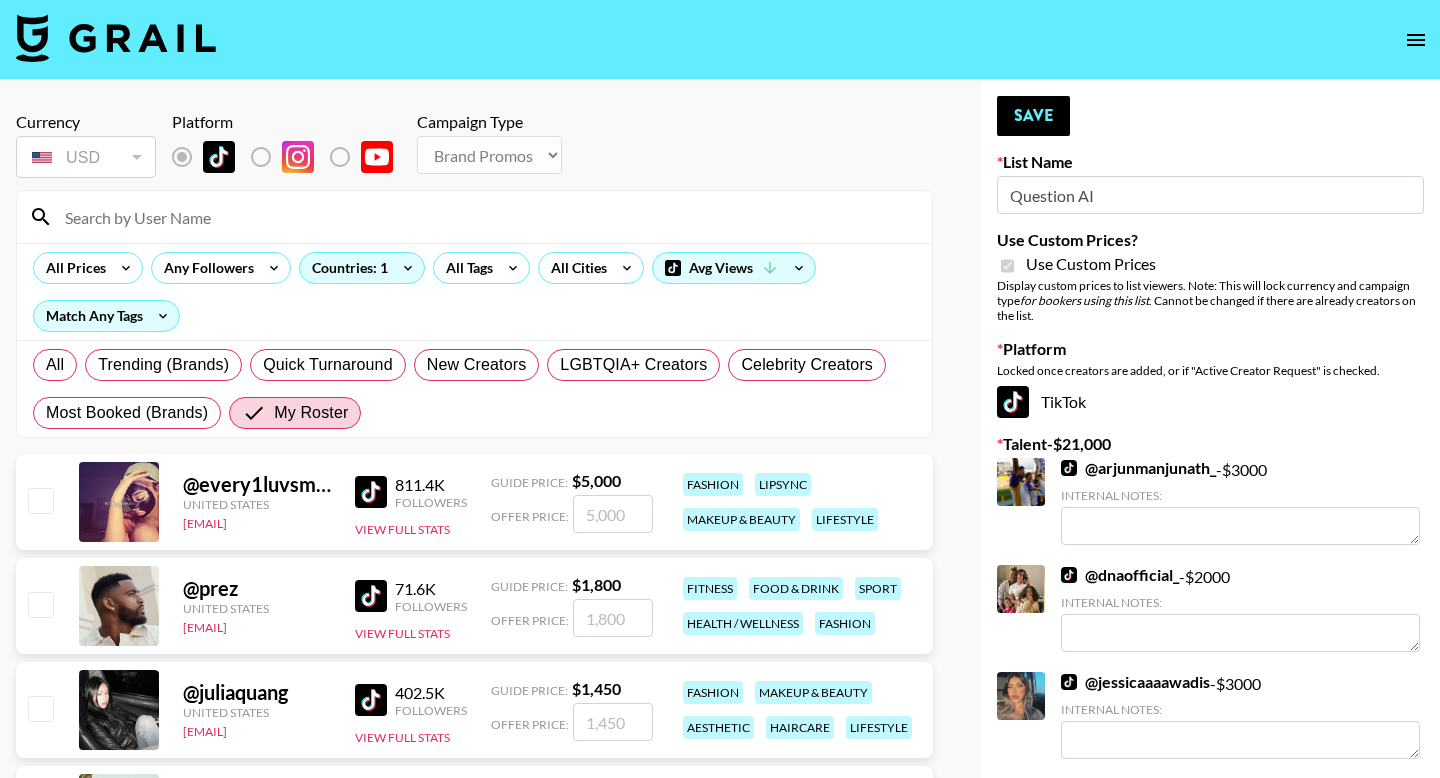 radio on "true" 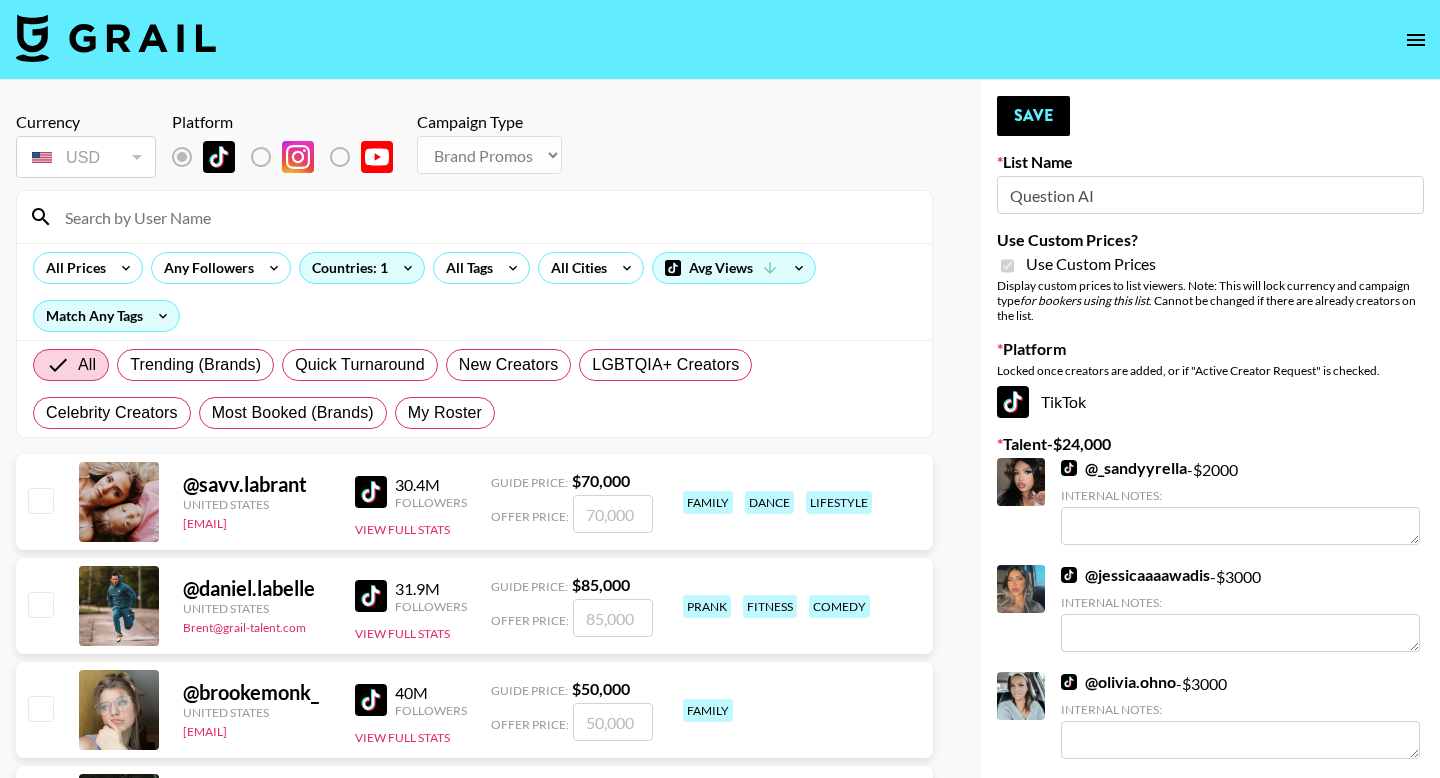 scroll, scrollTop: 12, scrollLeft: 0, axis: vertical 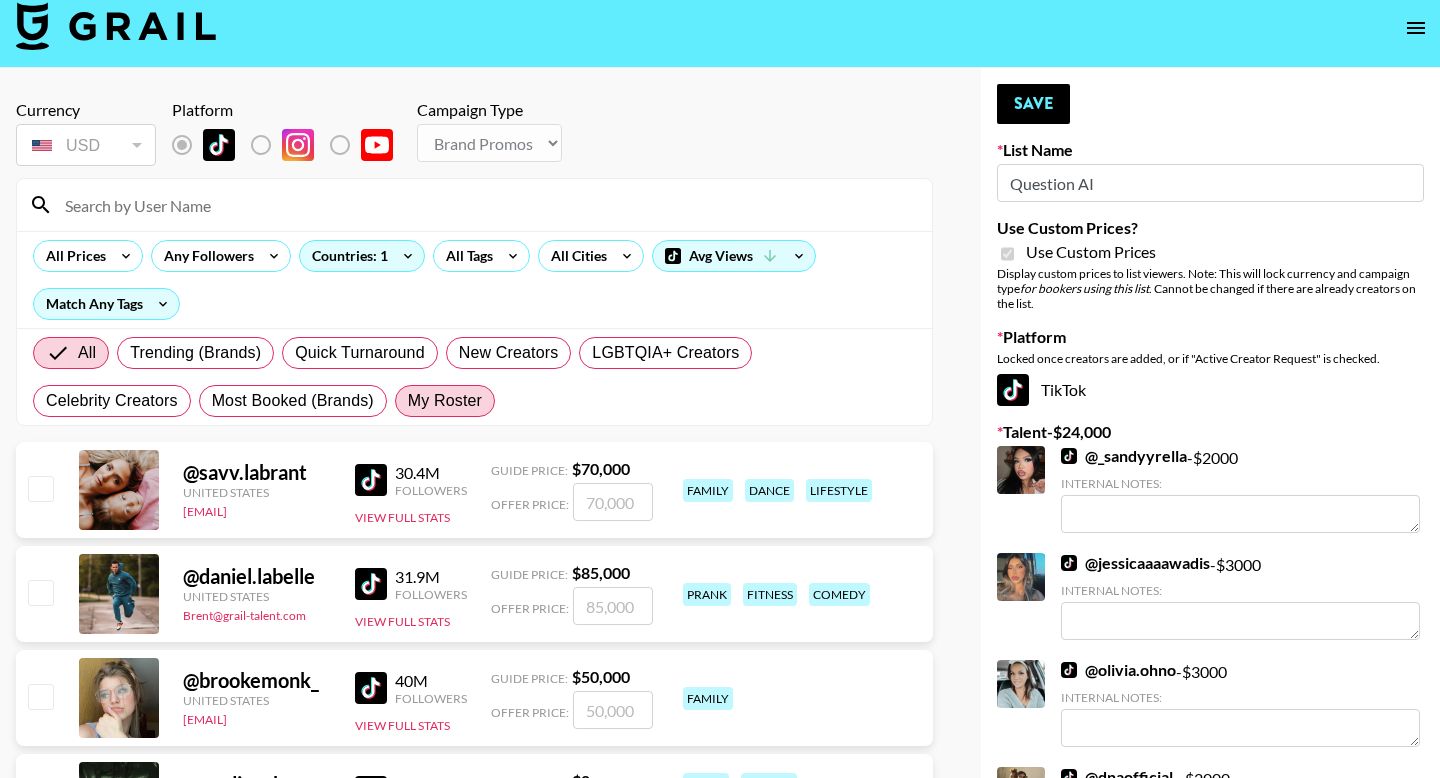 click on "My Roster" at bounding box center (445, 401) 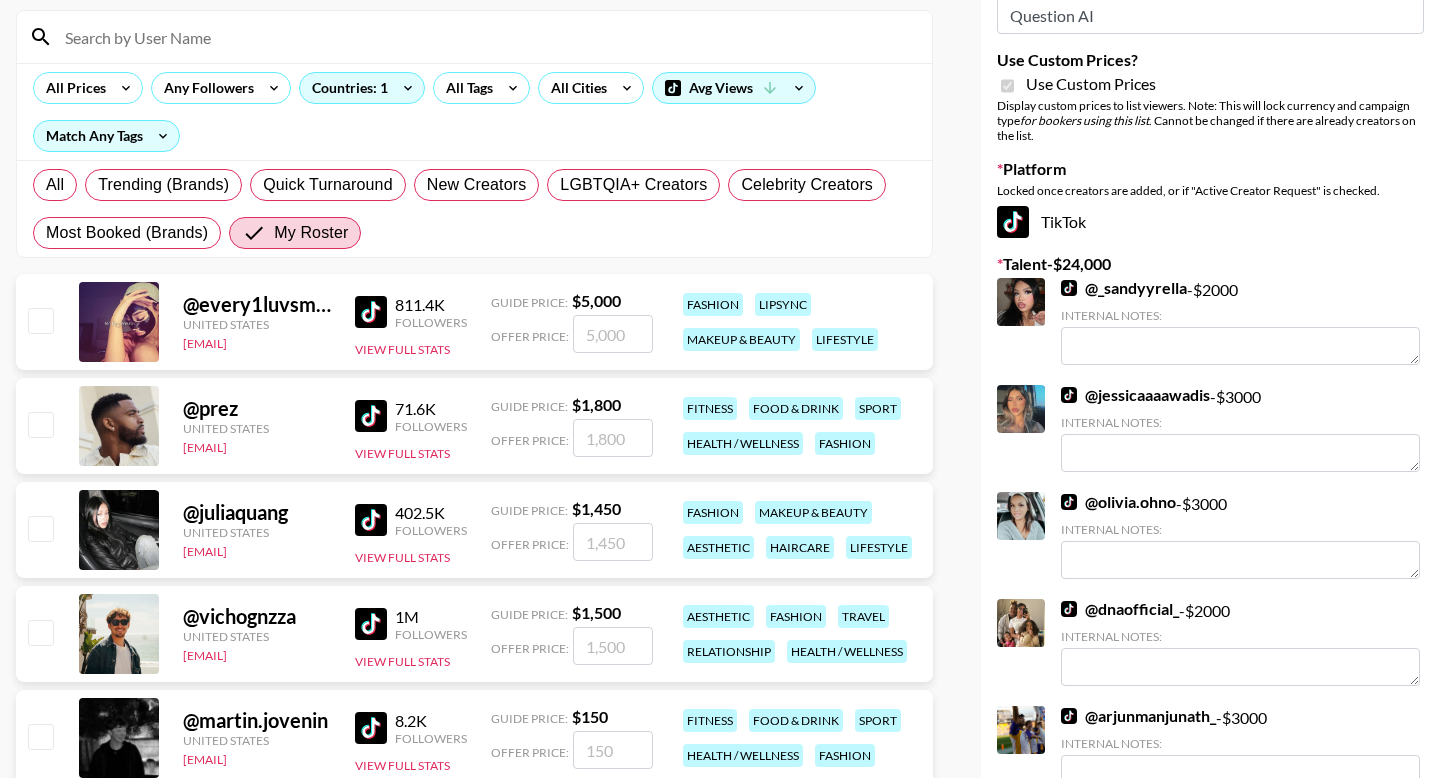 scroll, scrollTop: 237, scrollLeft: 0, axis: vertical 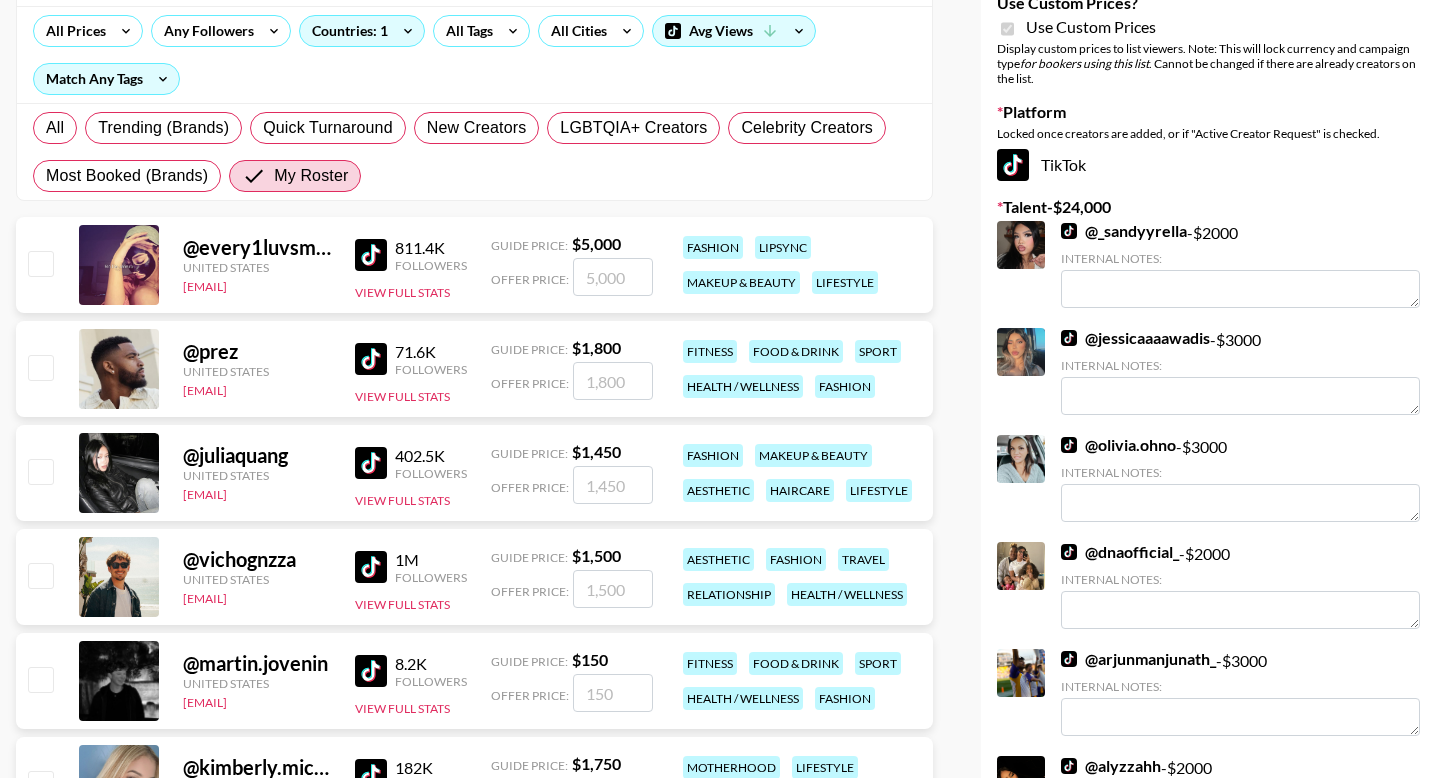 click at bounding box center (613, 589) 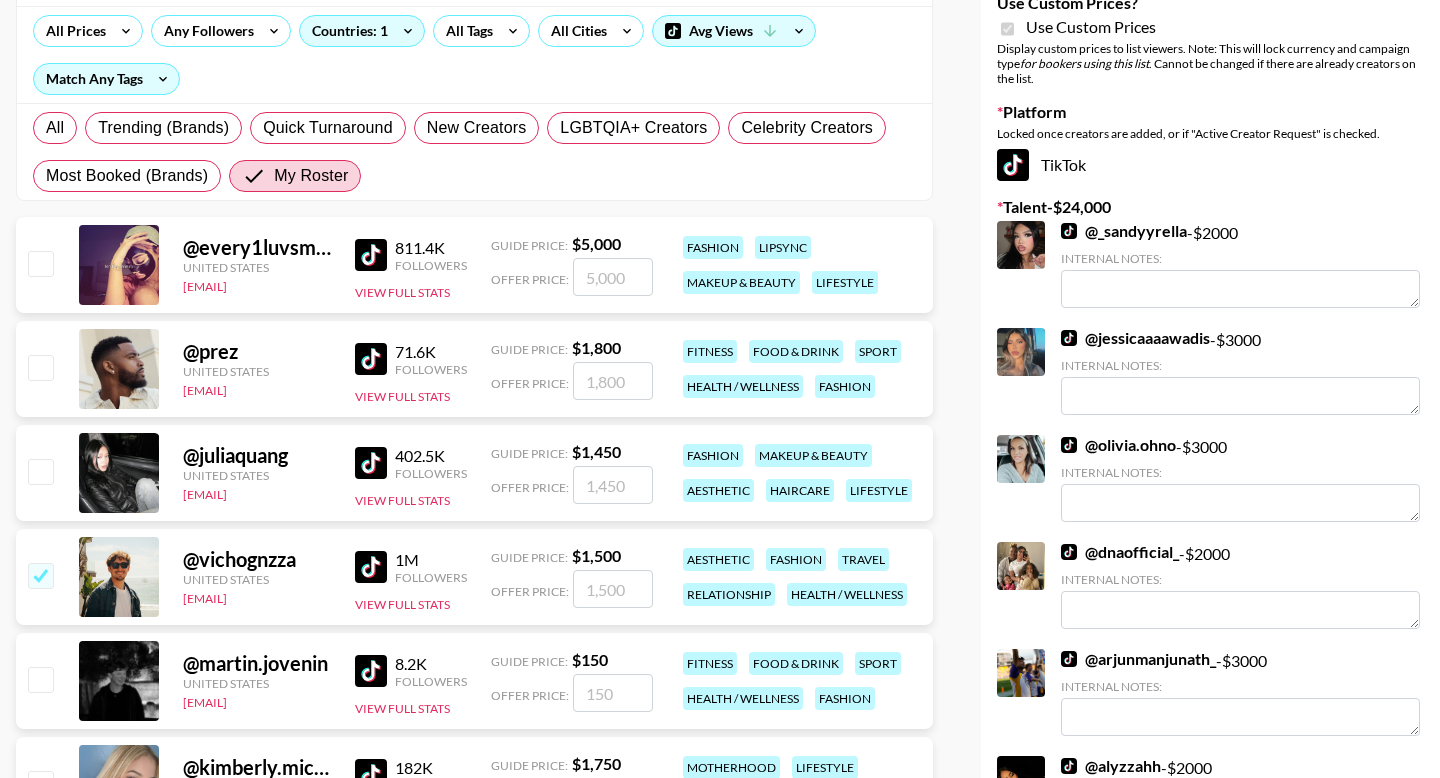 checkbox on "true" 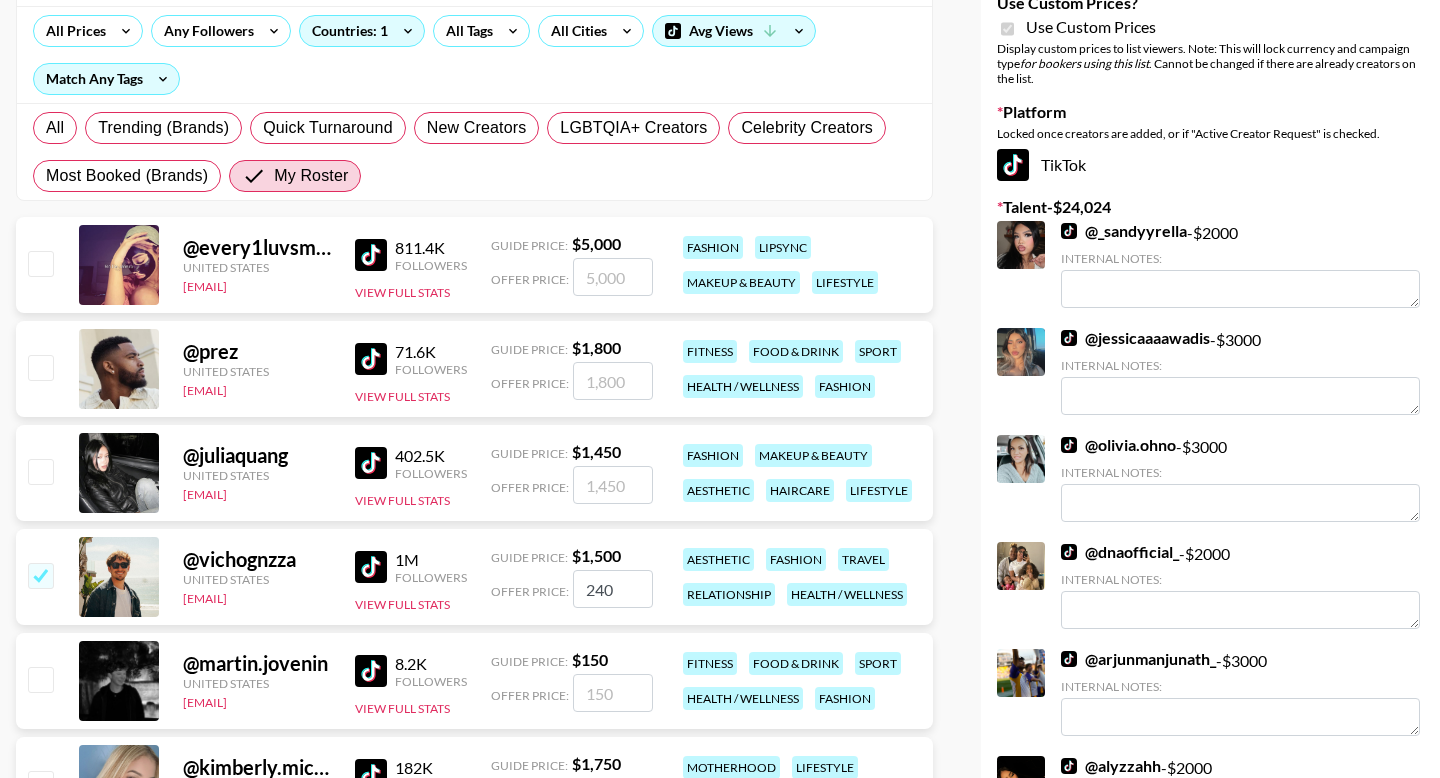 type on "2400" 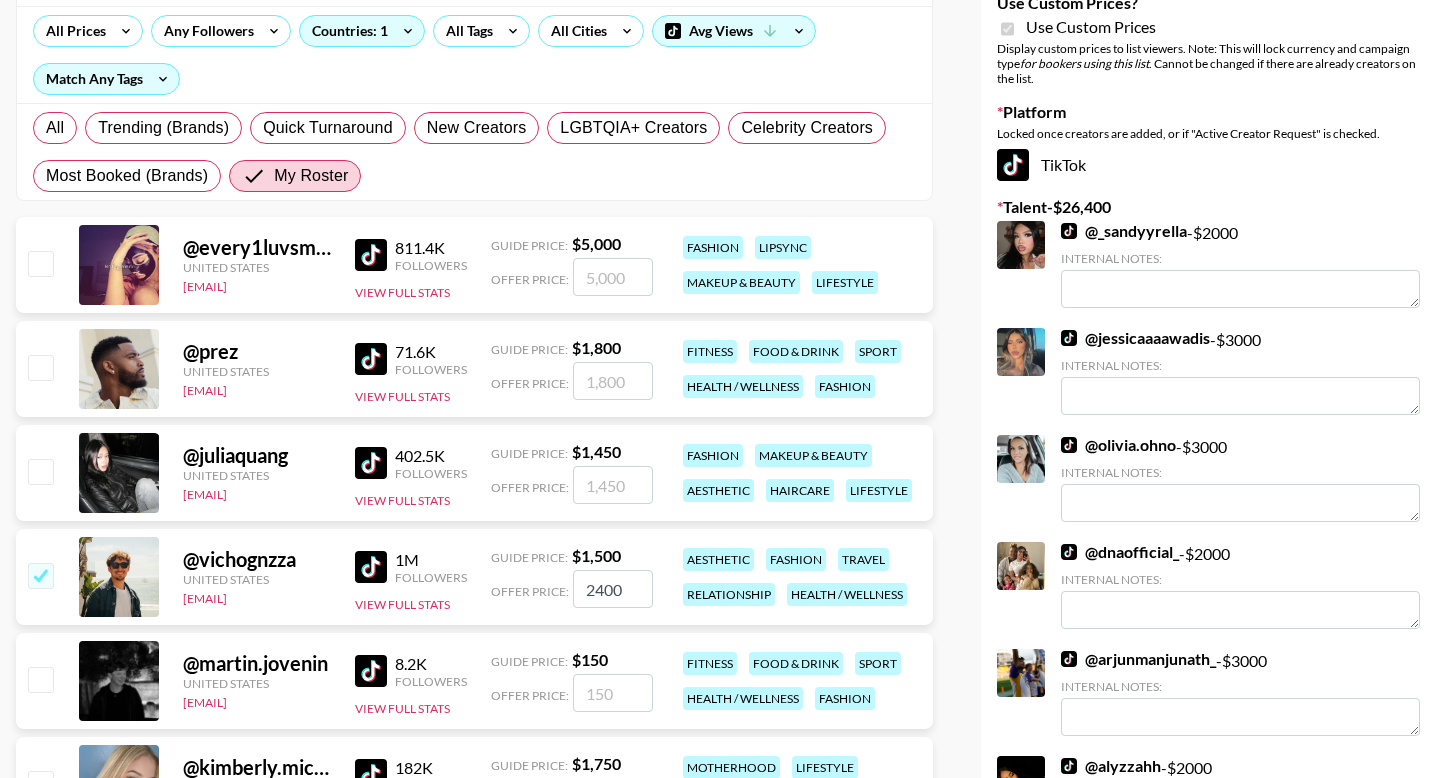 radio on "true" 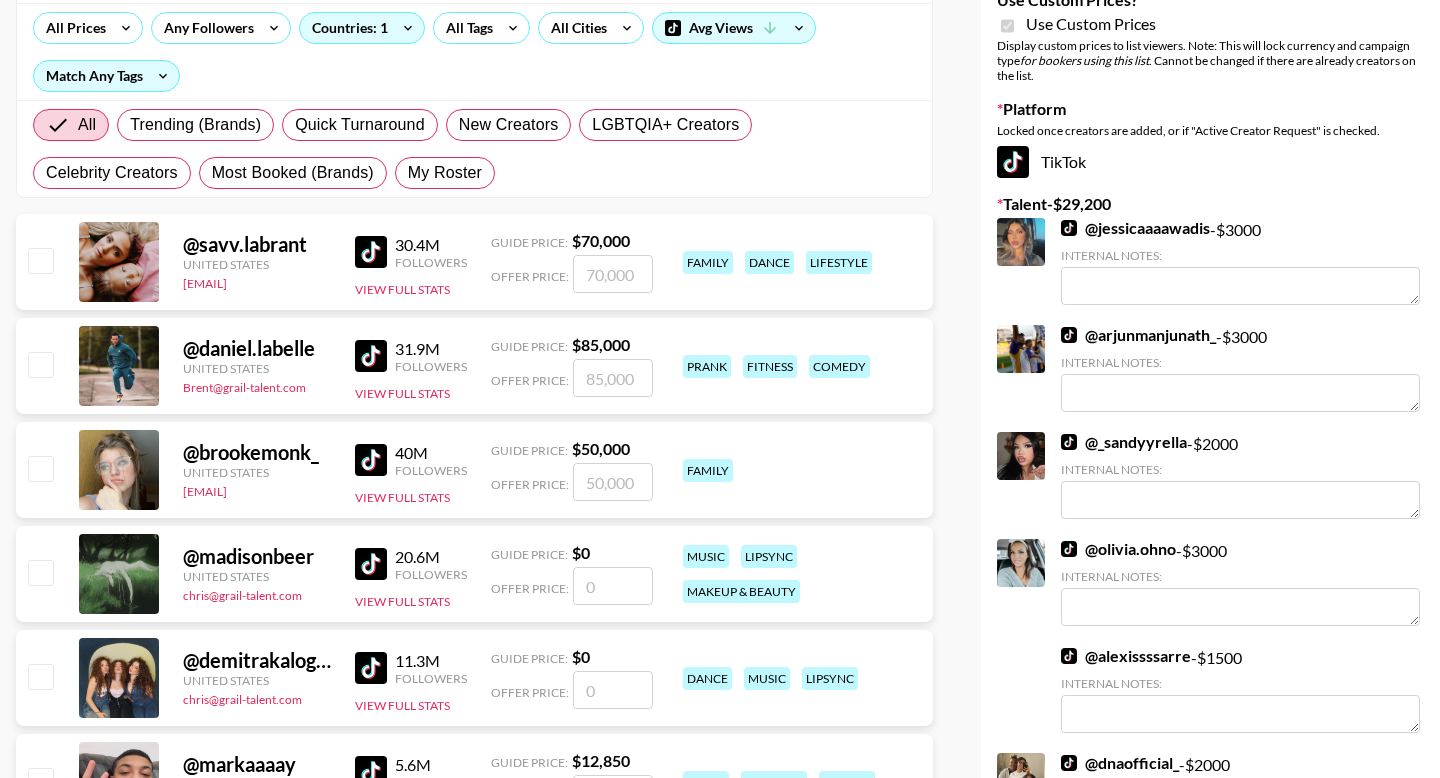 scroll, scrollTop: 226, scrollLeft: 0, axis: vertical 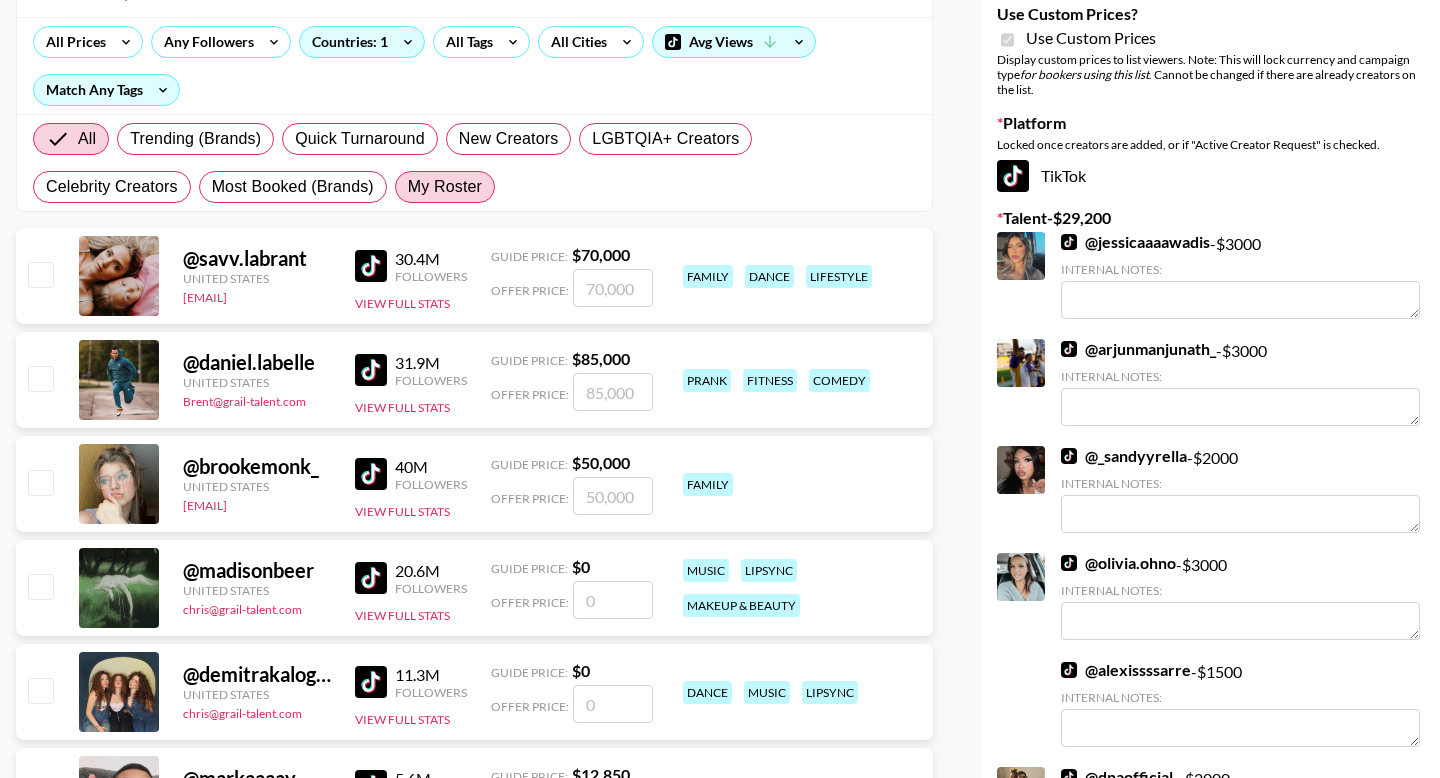 click on "My Roster" at bounding box center [445, 187] 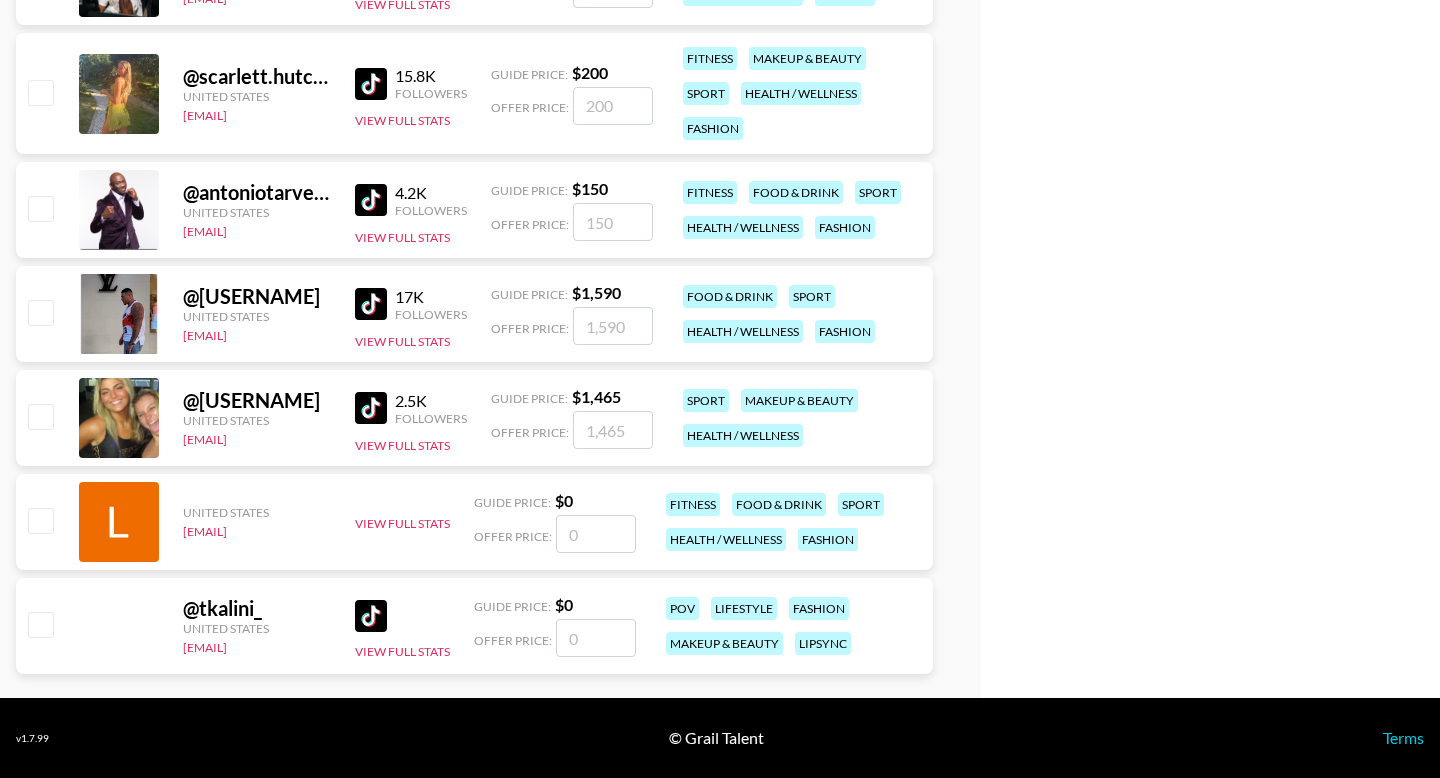 scroll, scrollTop: 0, scrollLeft: 0, axis: both 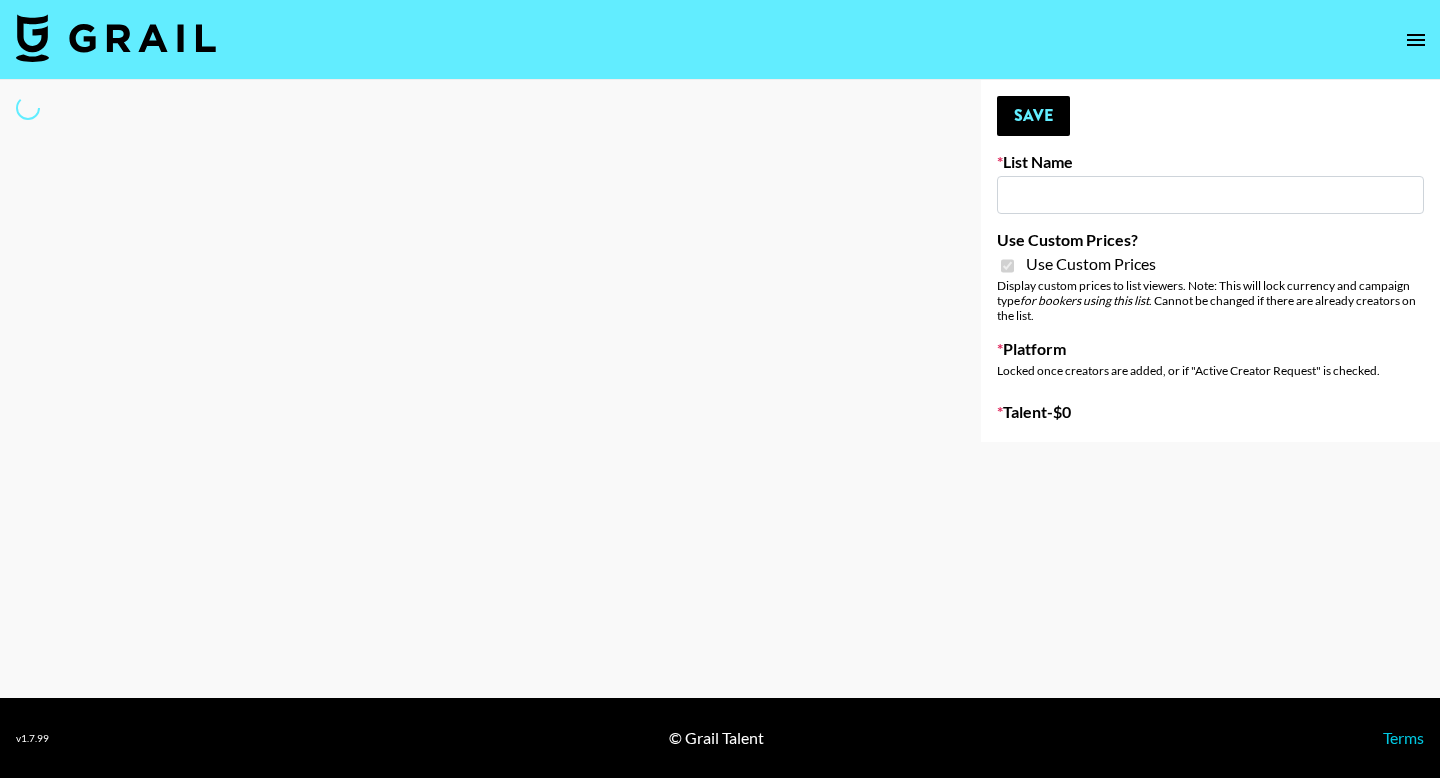 type on "Yap Freely x MACRO CREATORS" 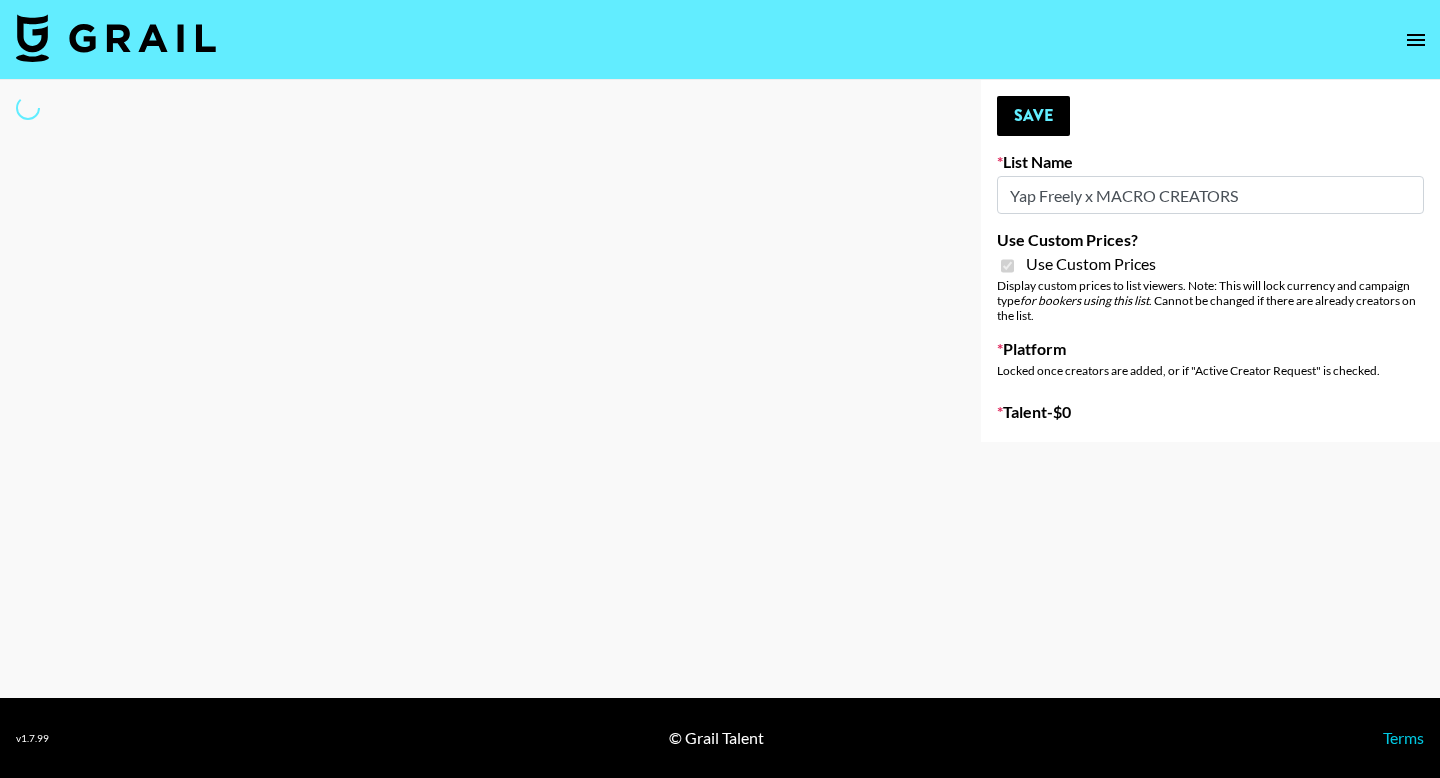 select on "Brand" 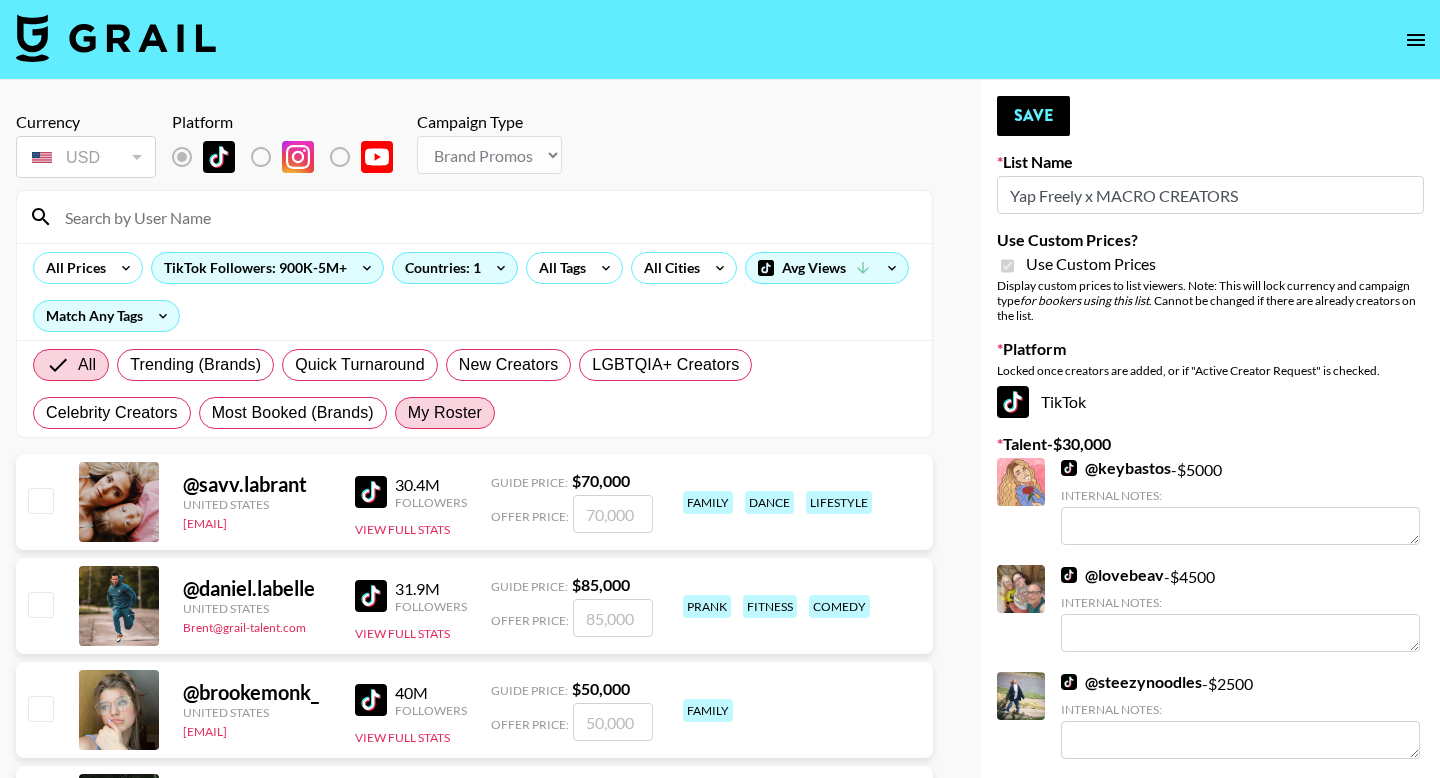 click on "My Roster" at bounding box center [445, 413] 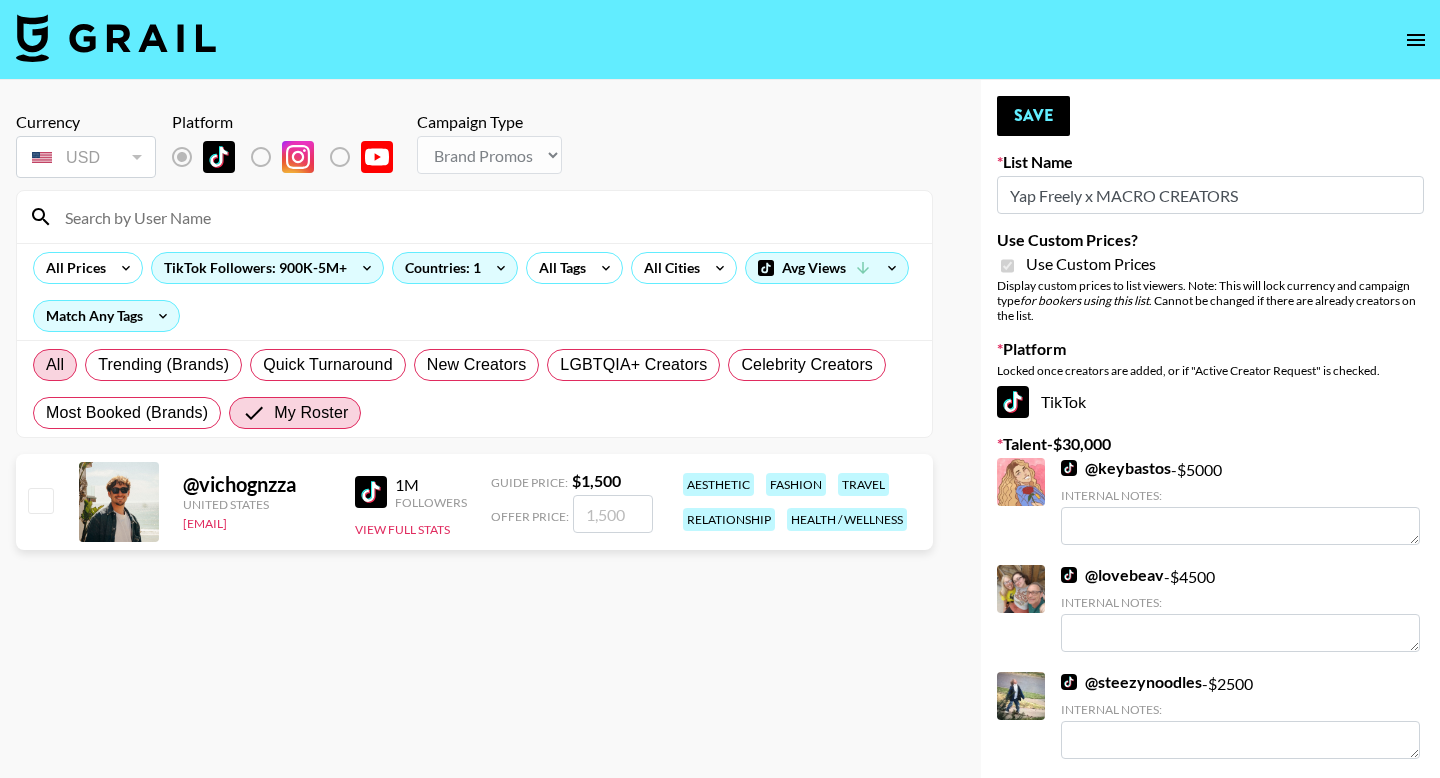 click on "All" at bounding box center (55, 365) 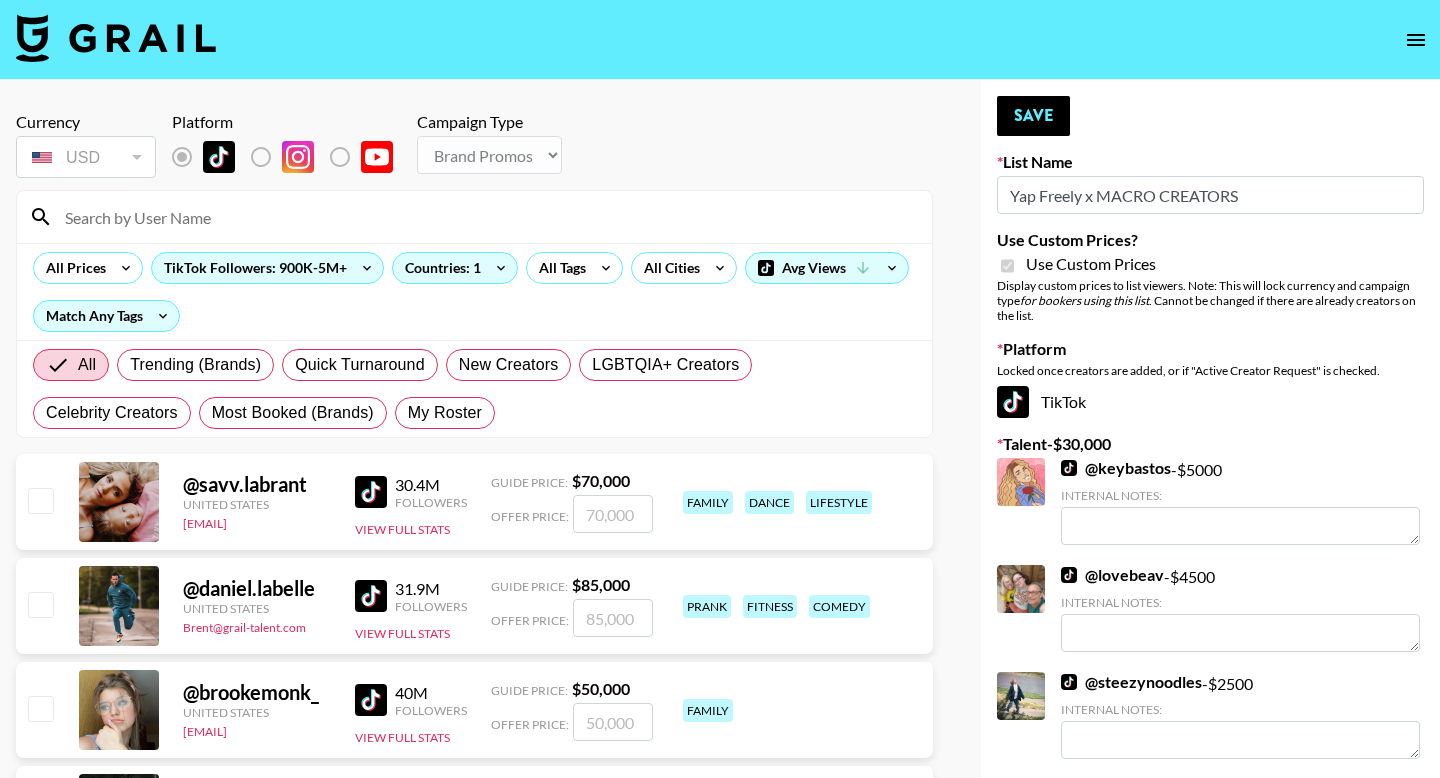 click at bounding box center [486, 217] 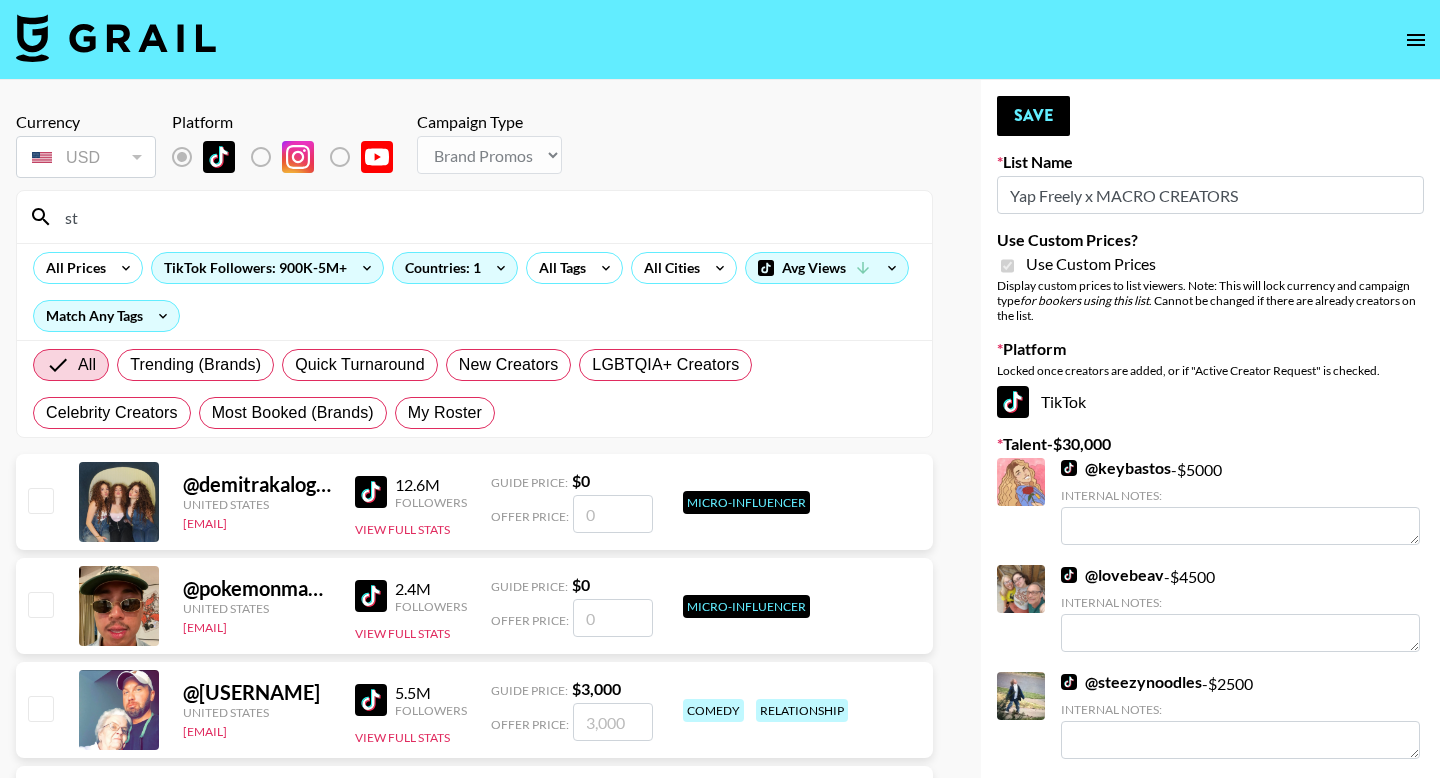 type on "s" 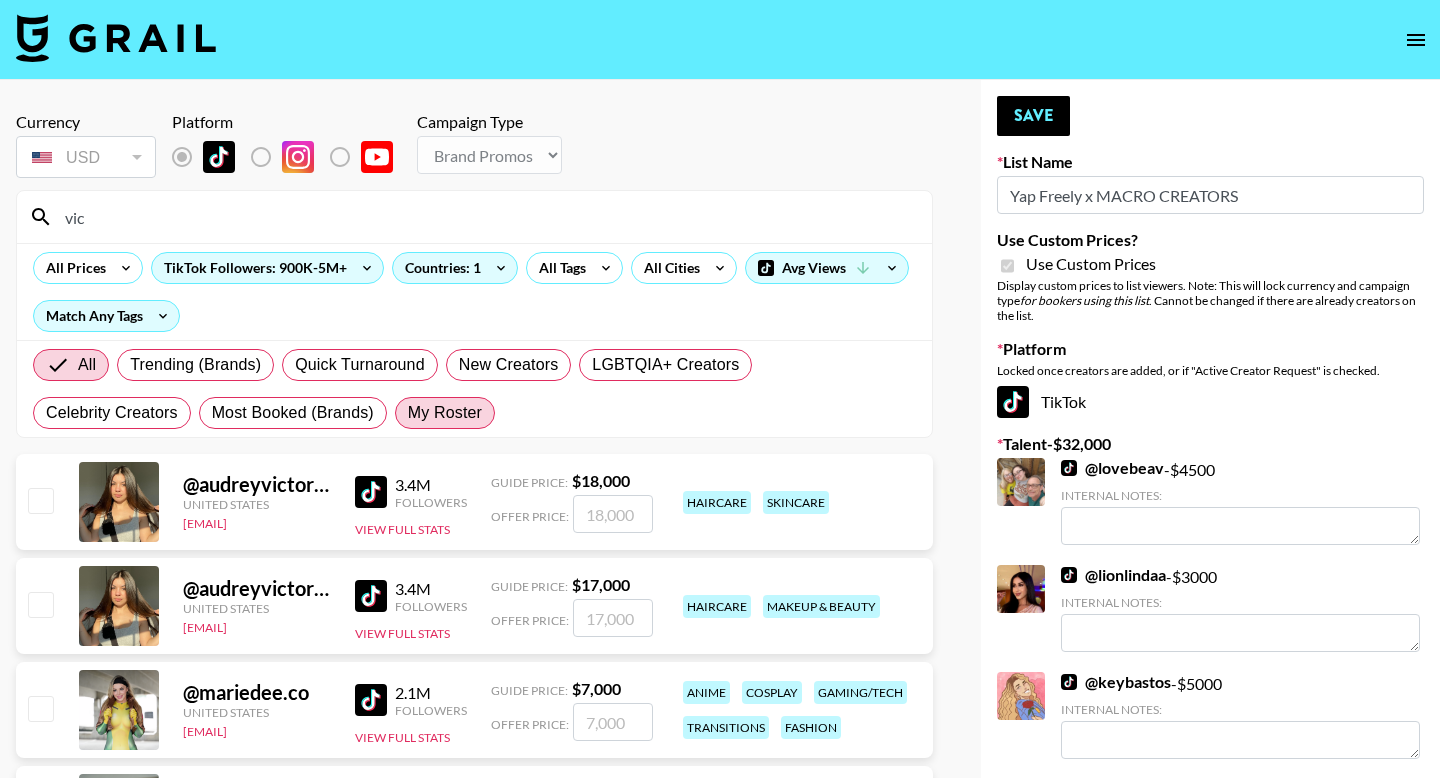 type on "vic" 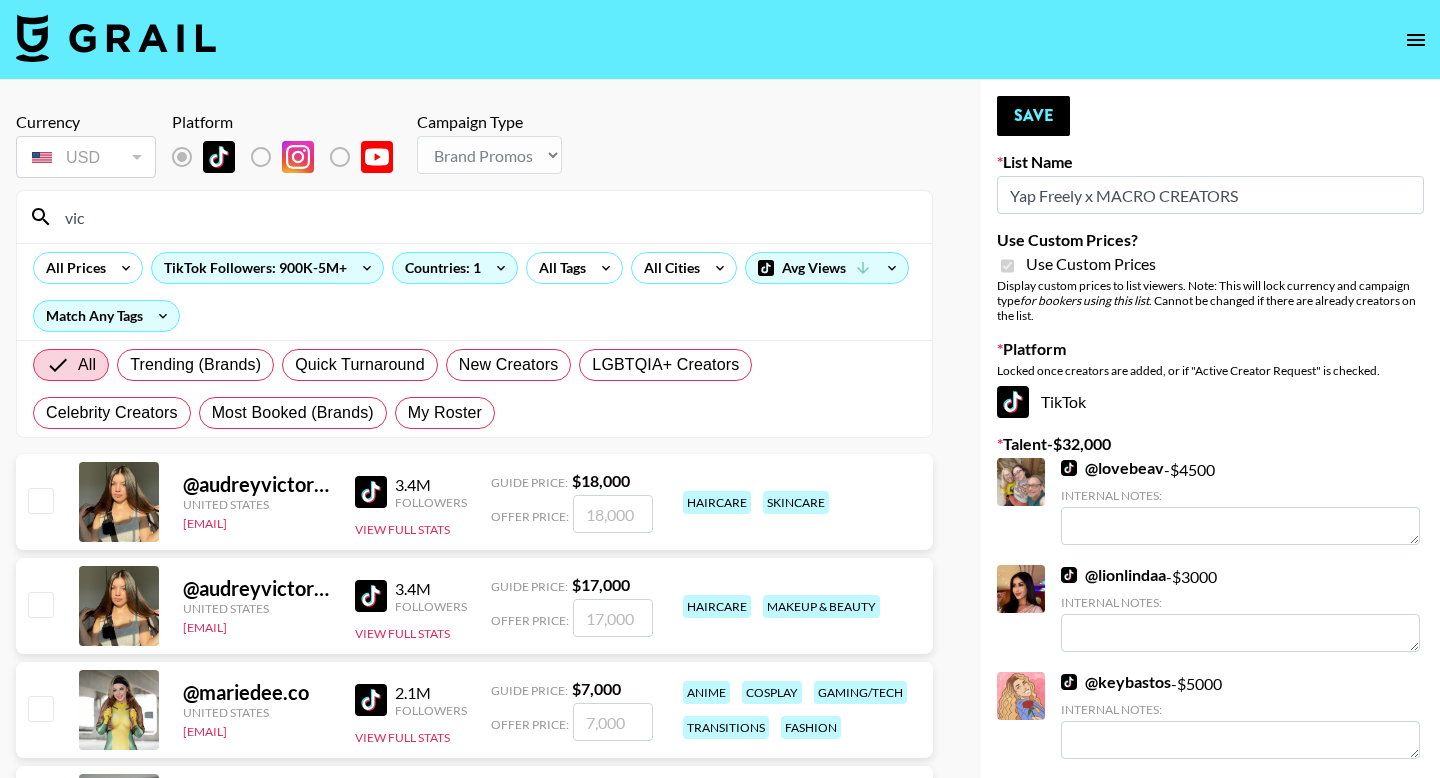 click on "My Roster" at bounding box center [445, 413] 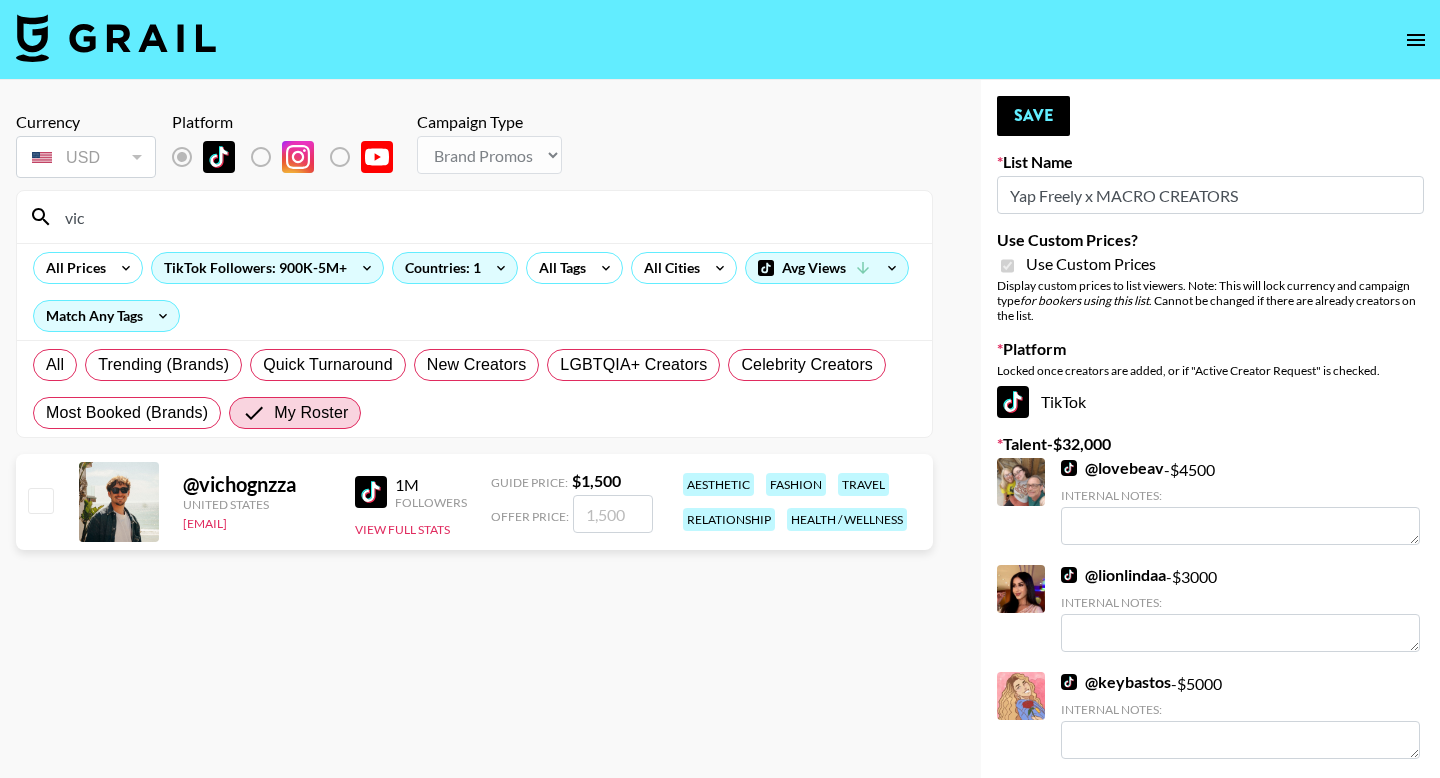 click at bounding box center [40, 500] 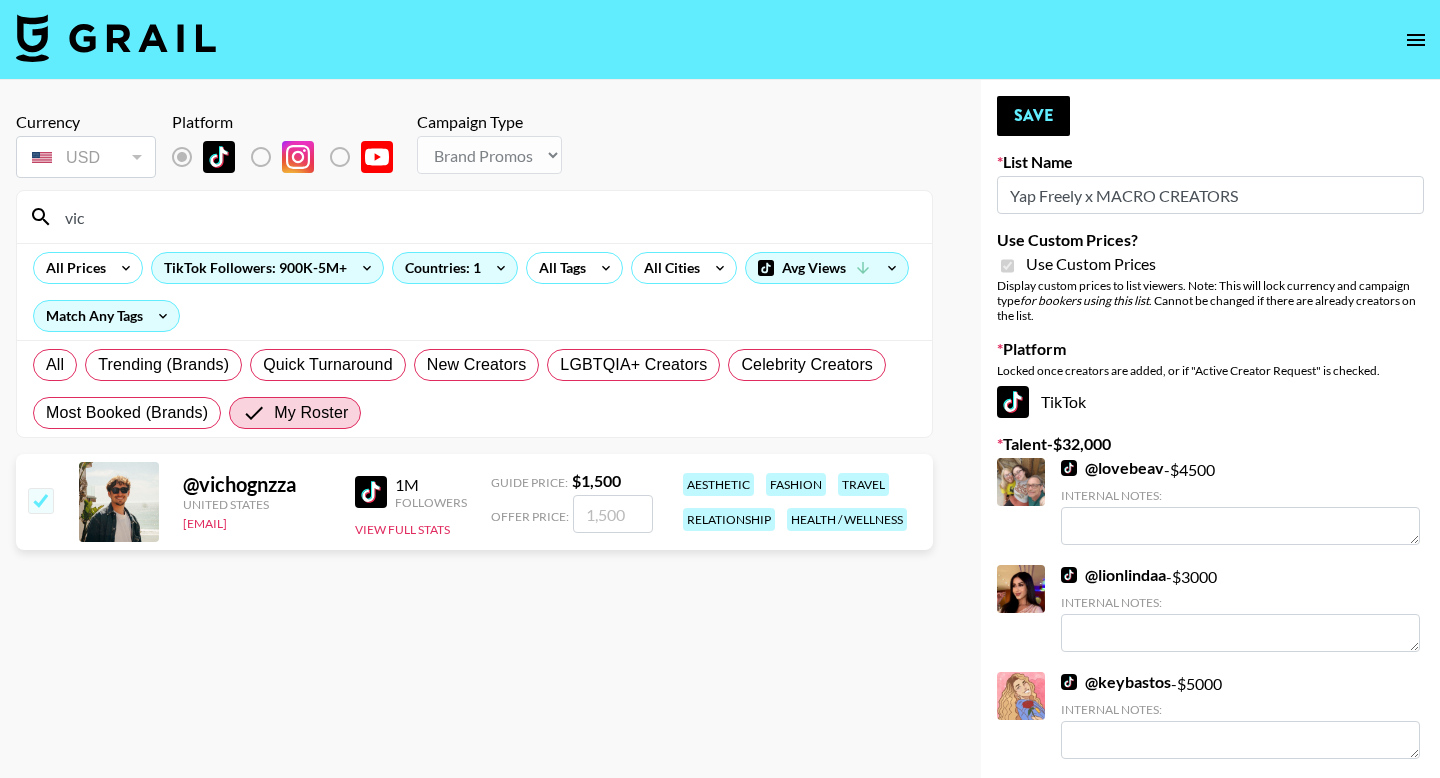 checkbox on "true" 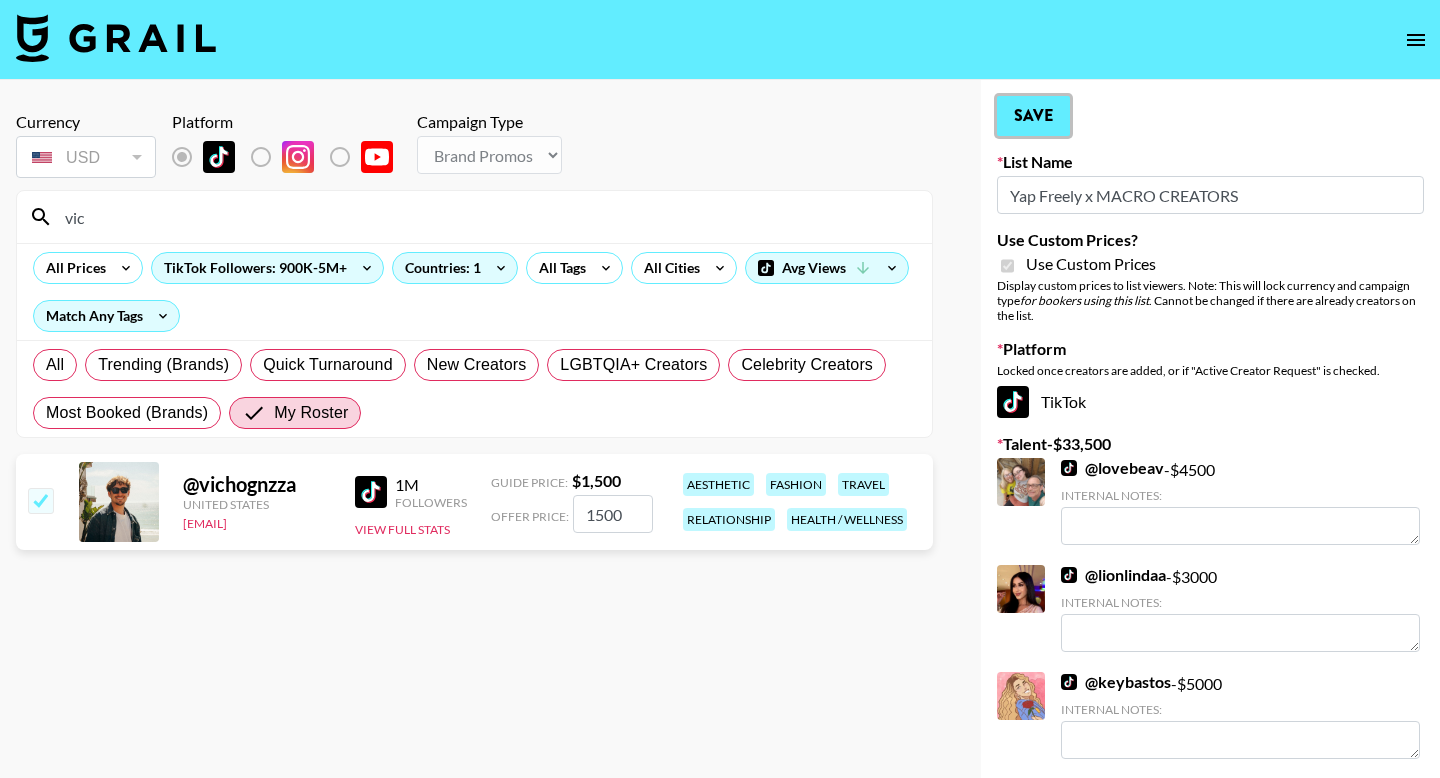 click on "Save" at bounding box center [1033, 116] 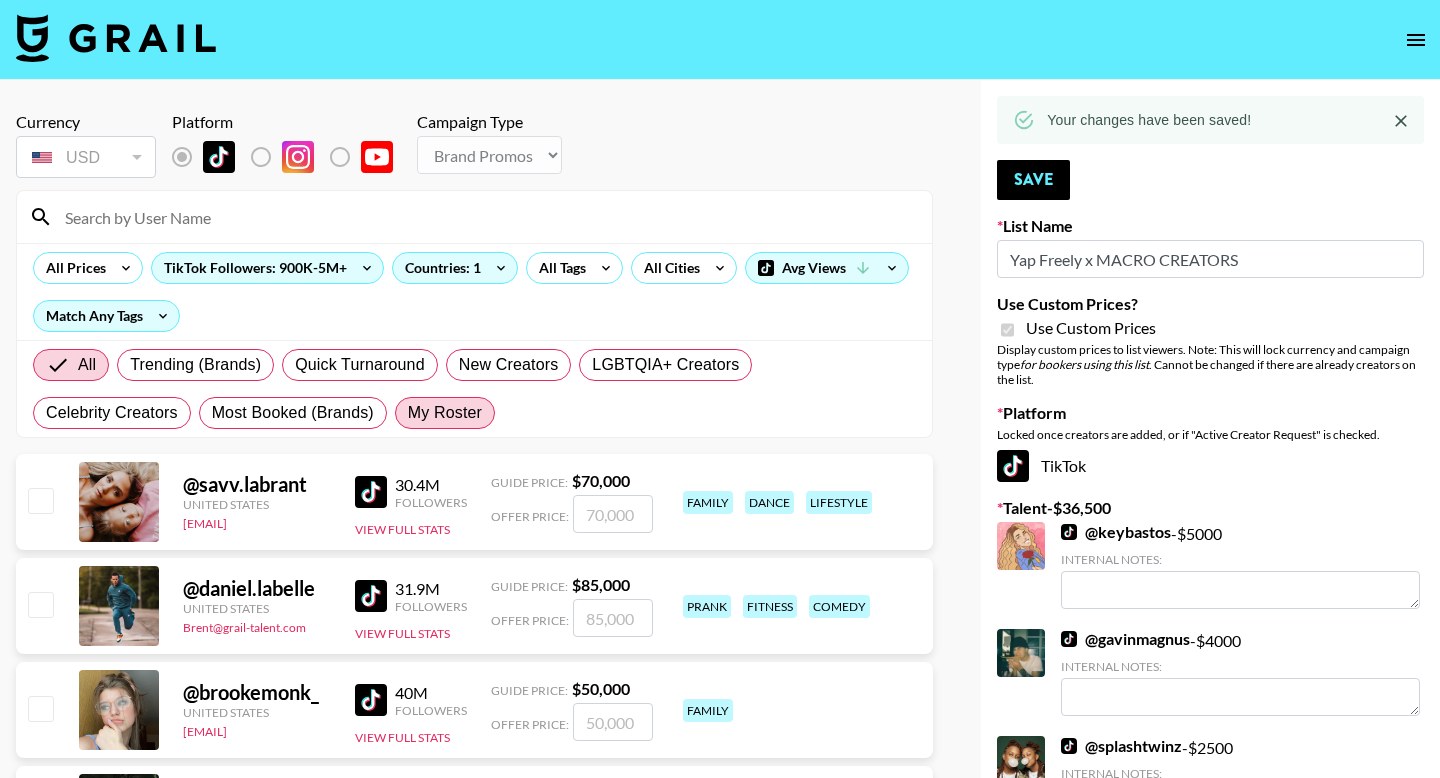 click on "My Roster" at bounding box center (445, 413) 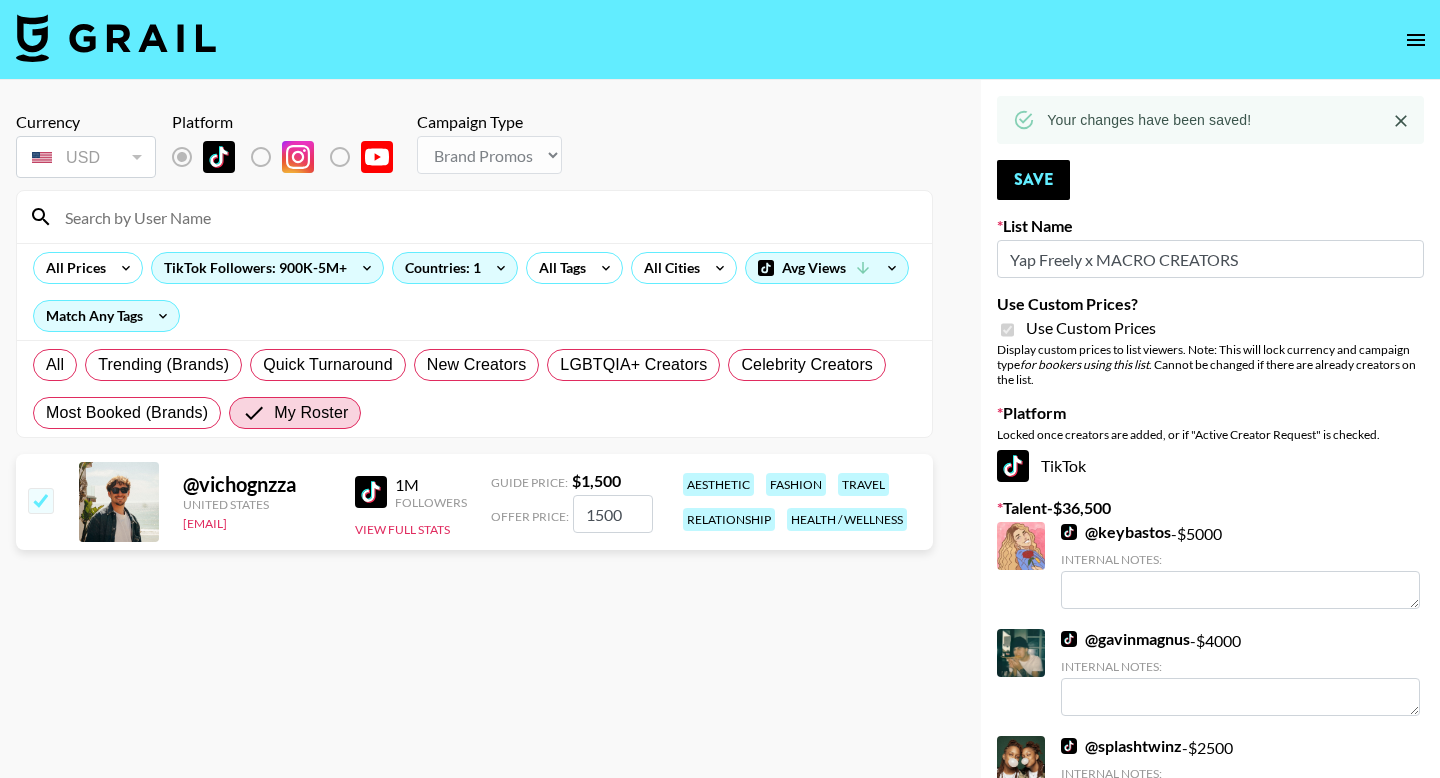 click at bounding box center (371, 492) 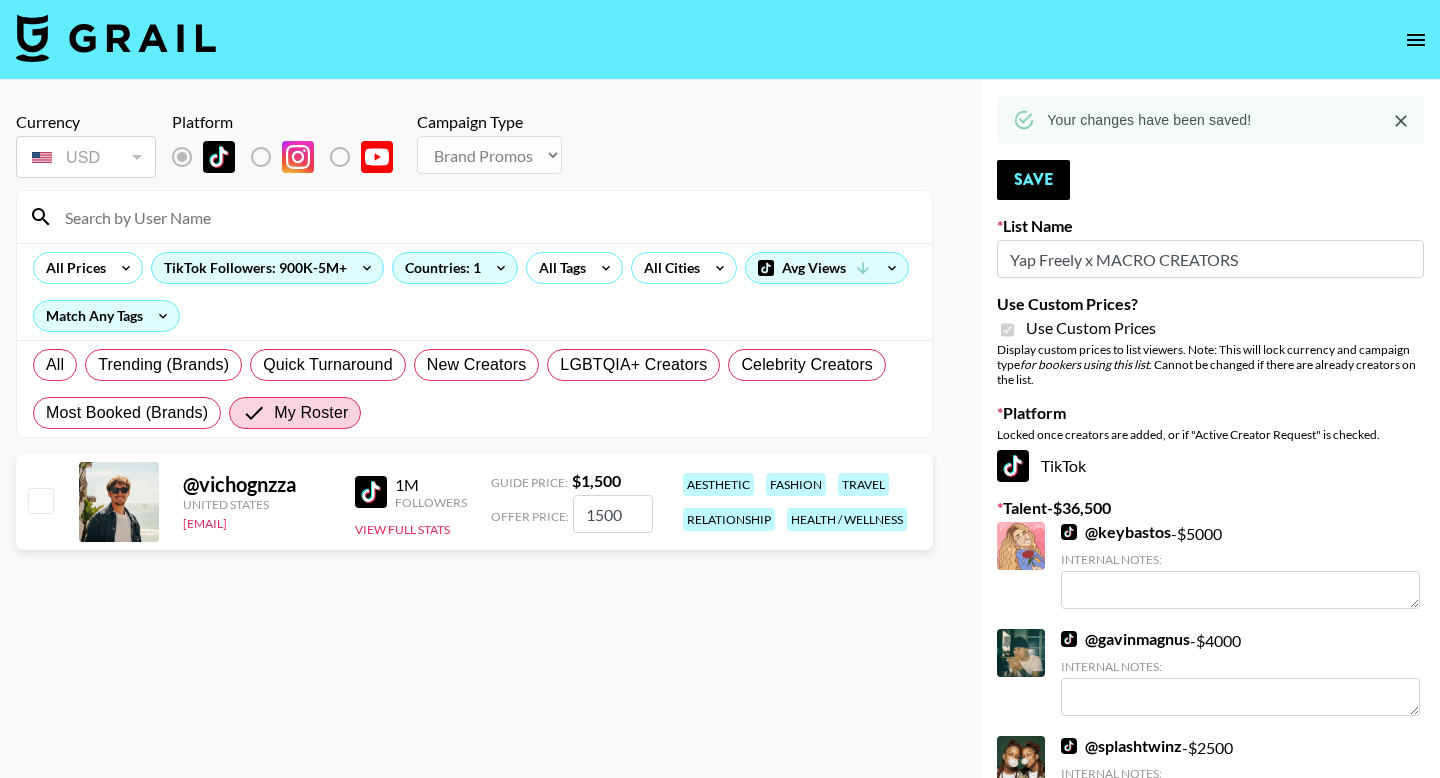 checkbox on "false" 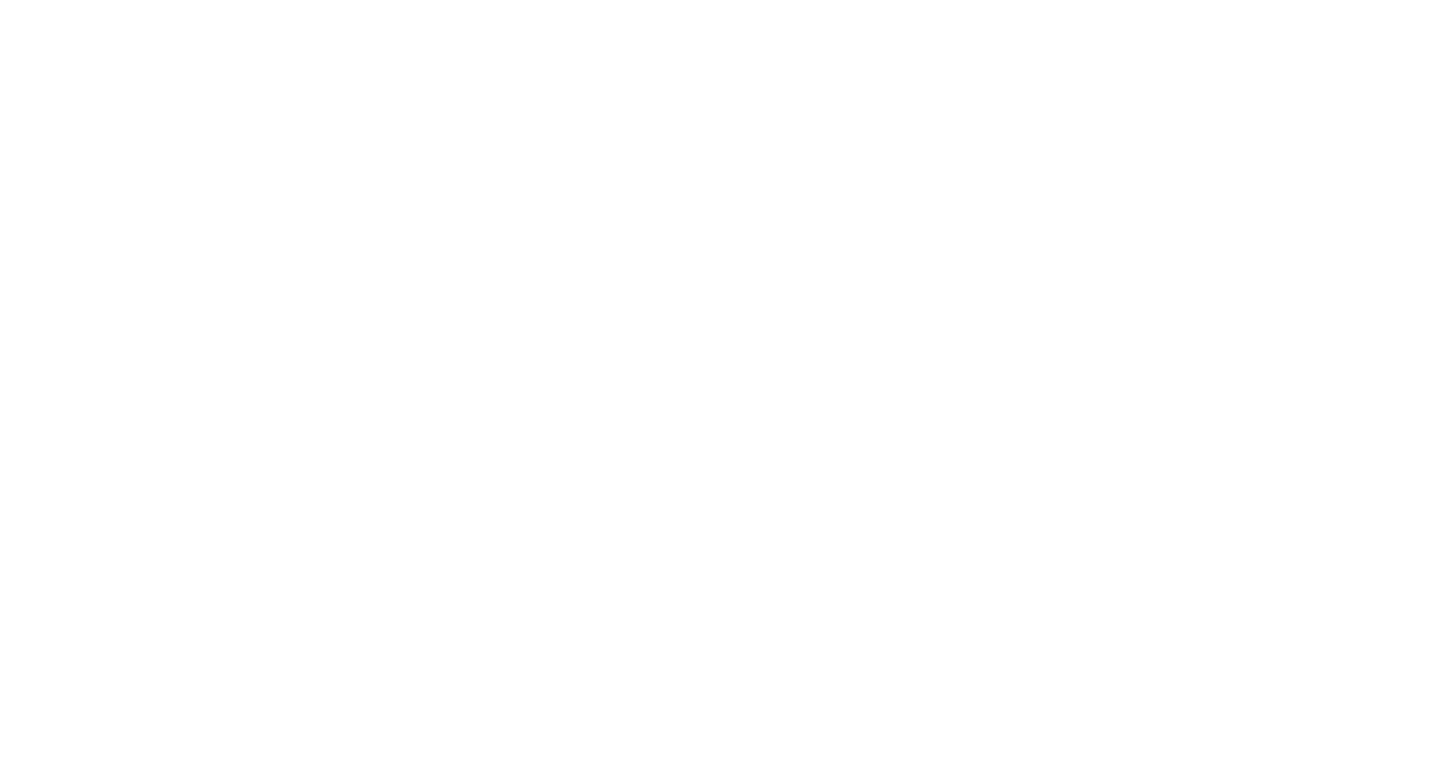 scroll, scrollTop: 0, scrollLeft: 0, axis: both 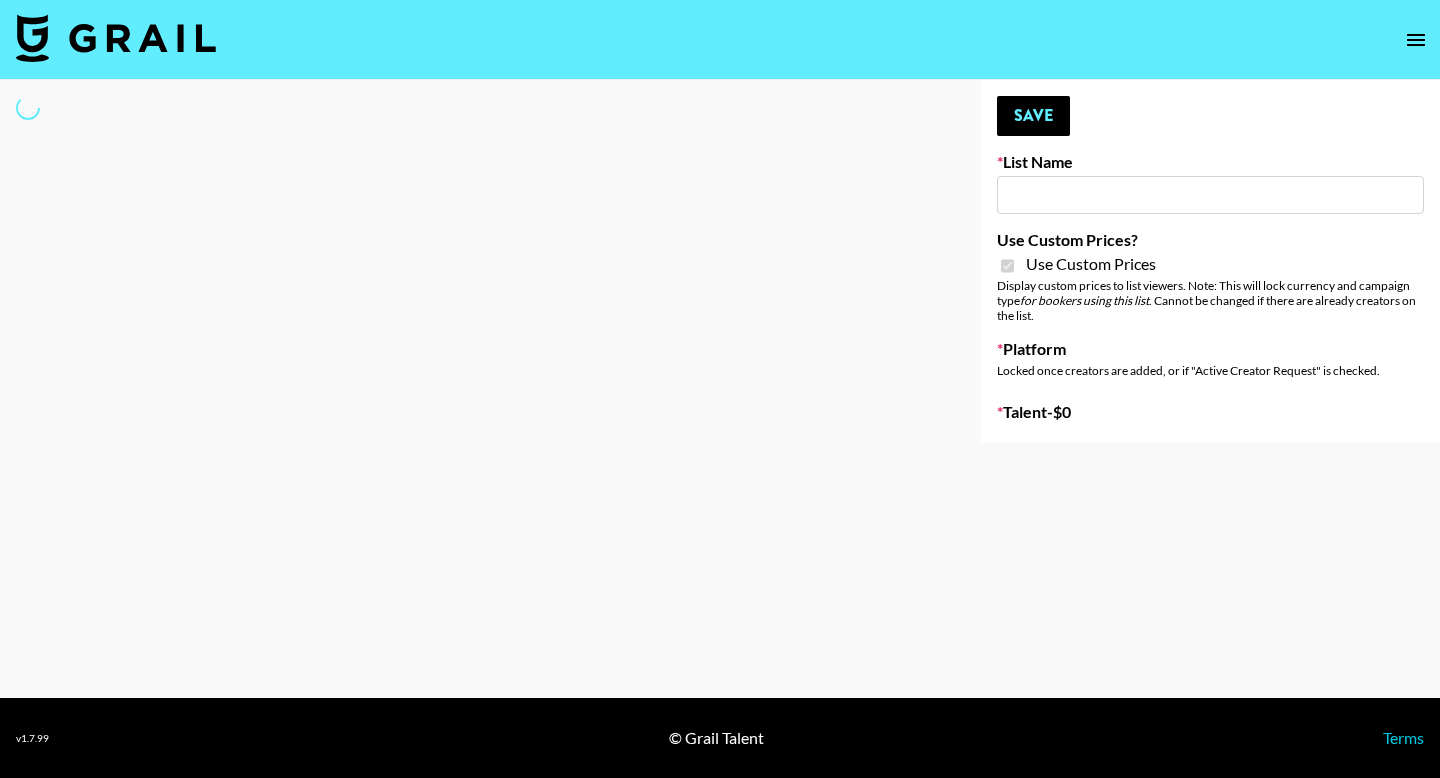 type on "Yap Freely x MACRO CREATORS" 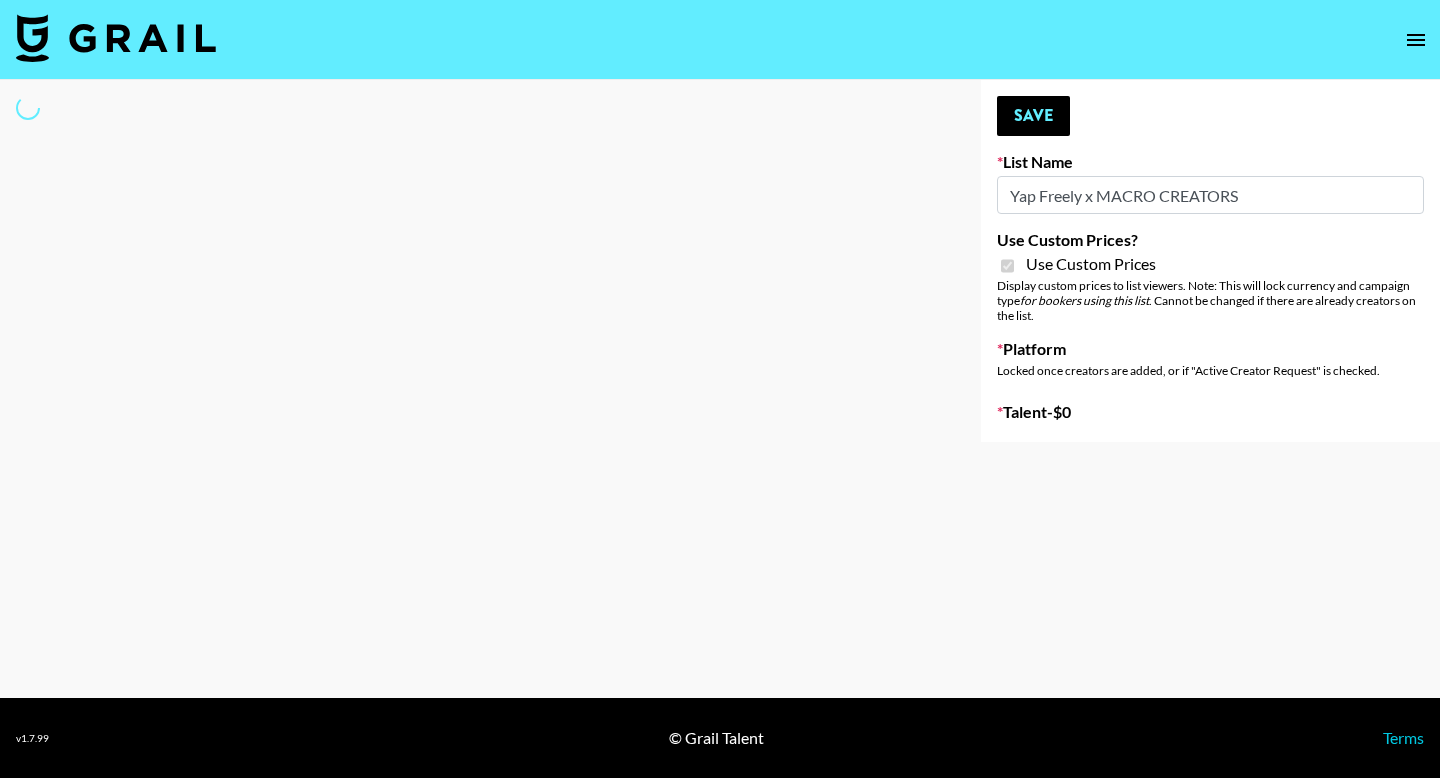 select on "Brand" 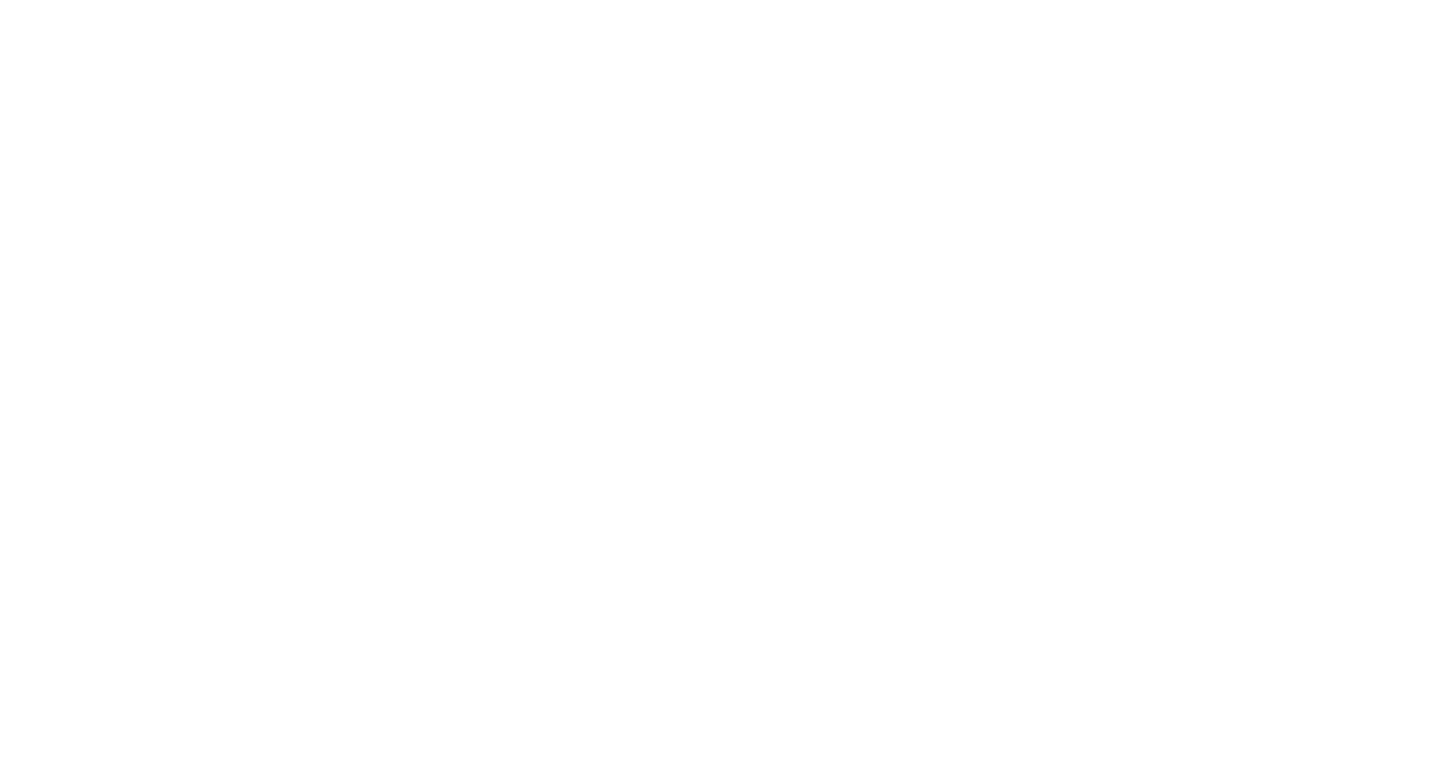 scroll, scrollTop: 0, scrollLeft: 0, axis: both 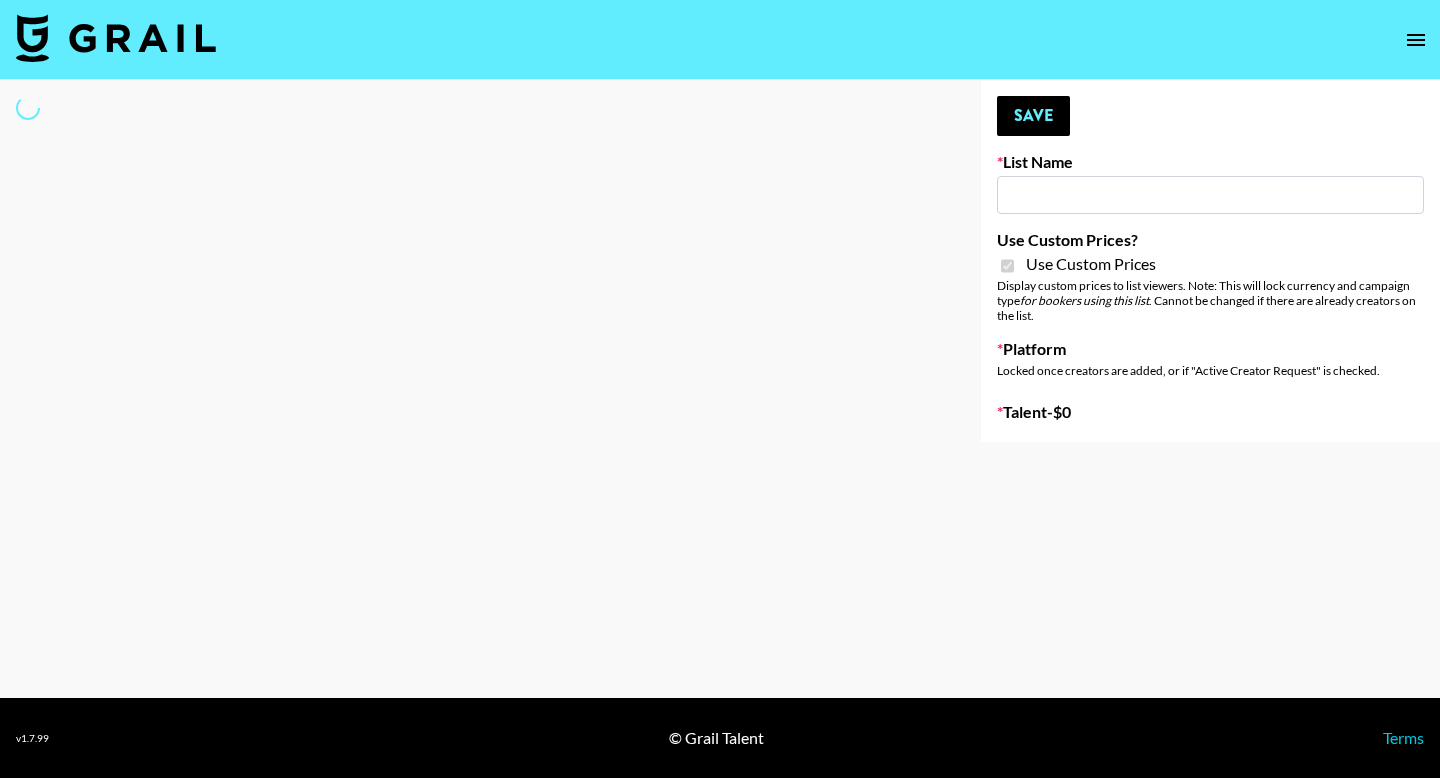 type on "Yap Freely x MICRO CREATORS" 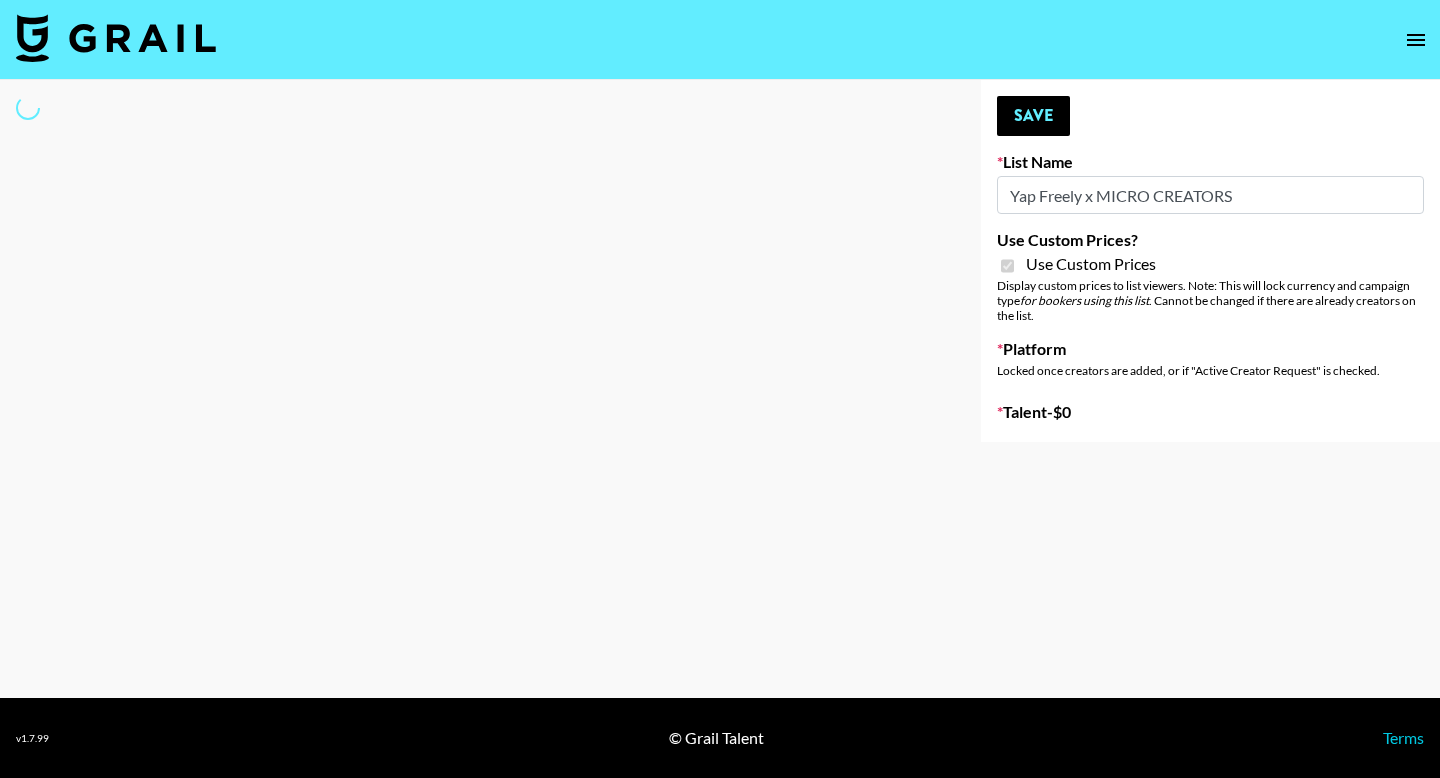 select on "Brand" 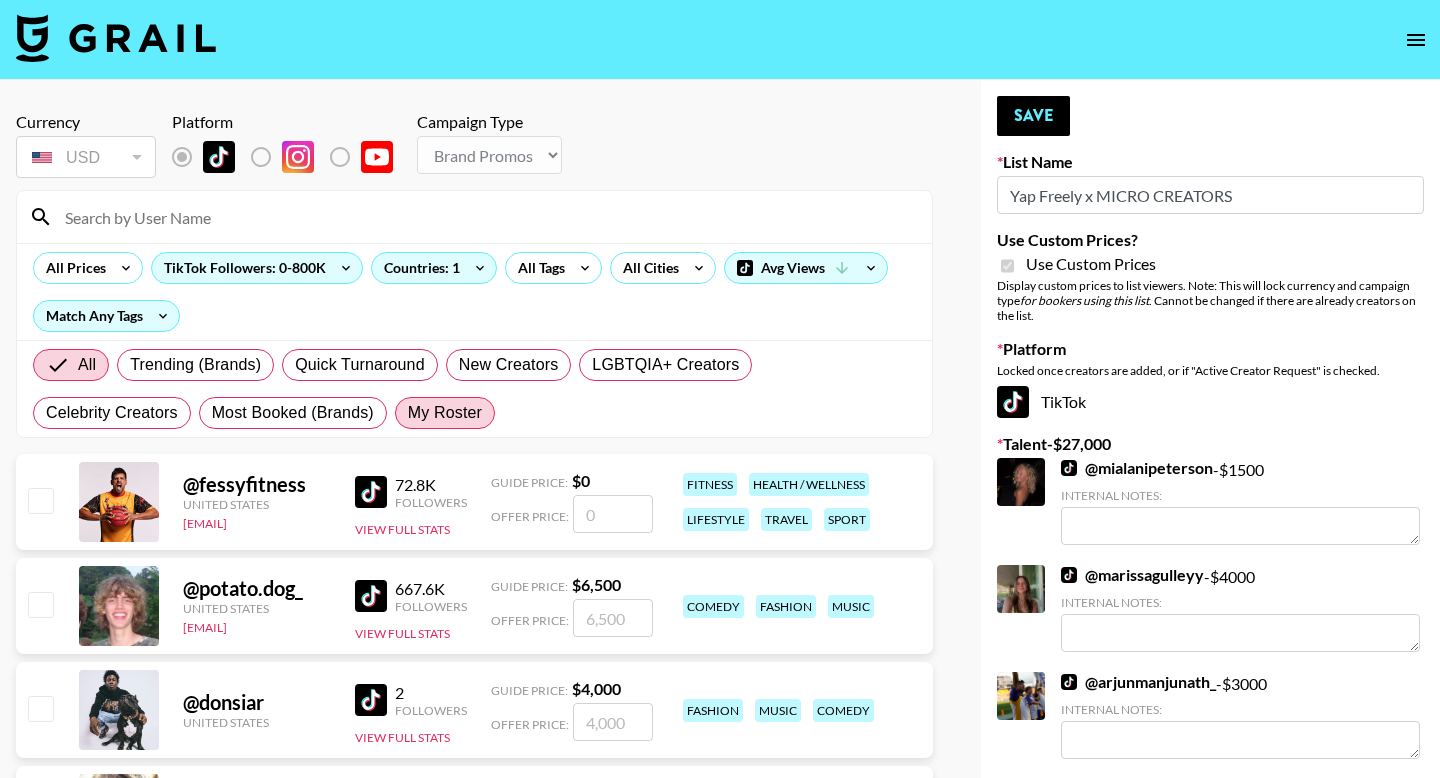 click on "My Roster" at bounding box center (445, 413) 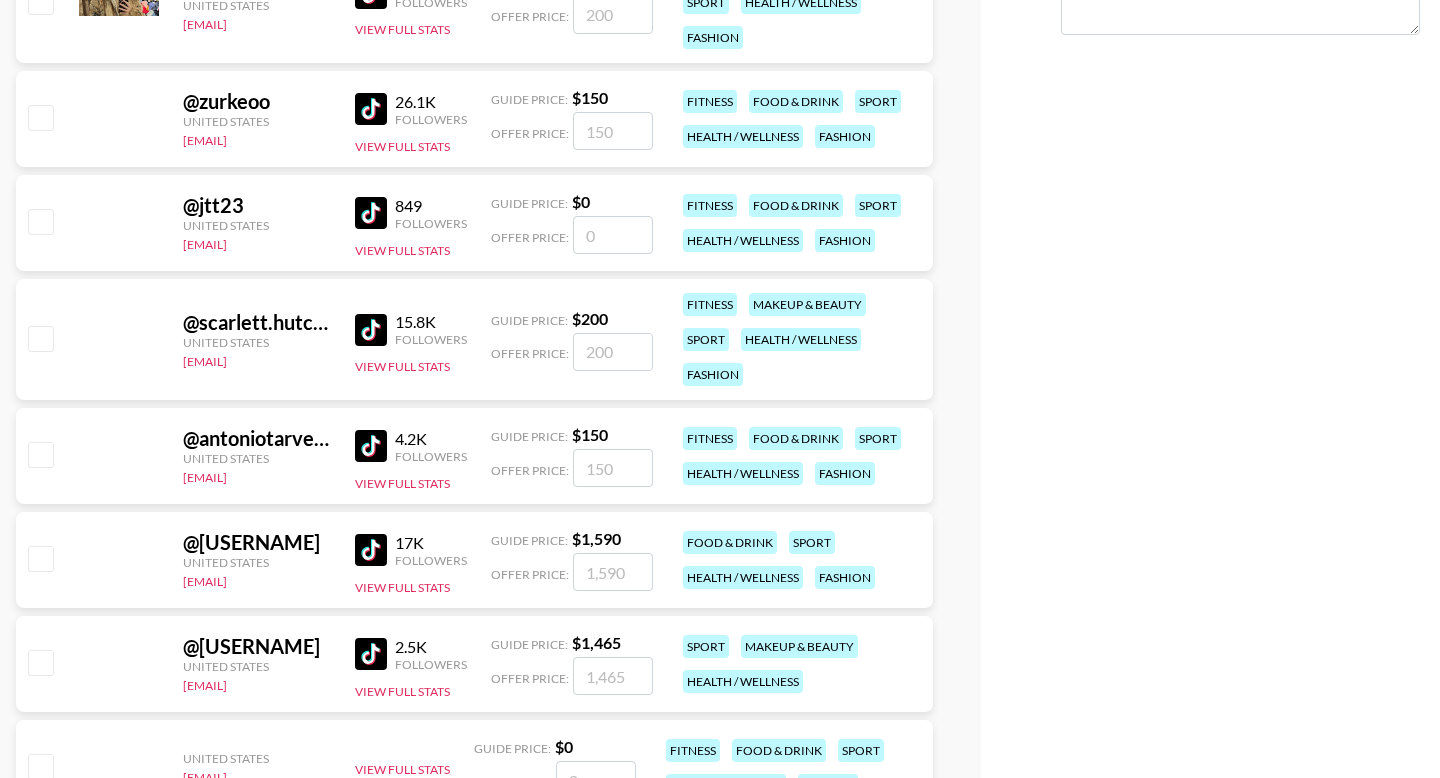 radio on "true" 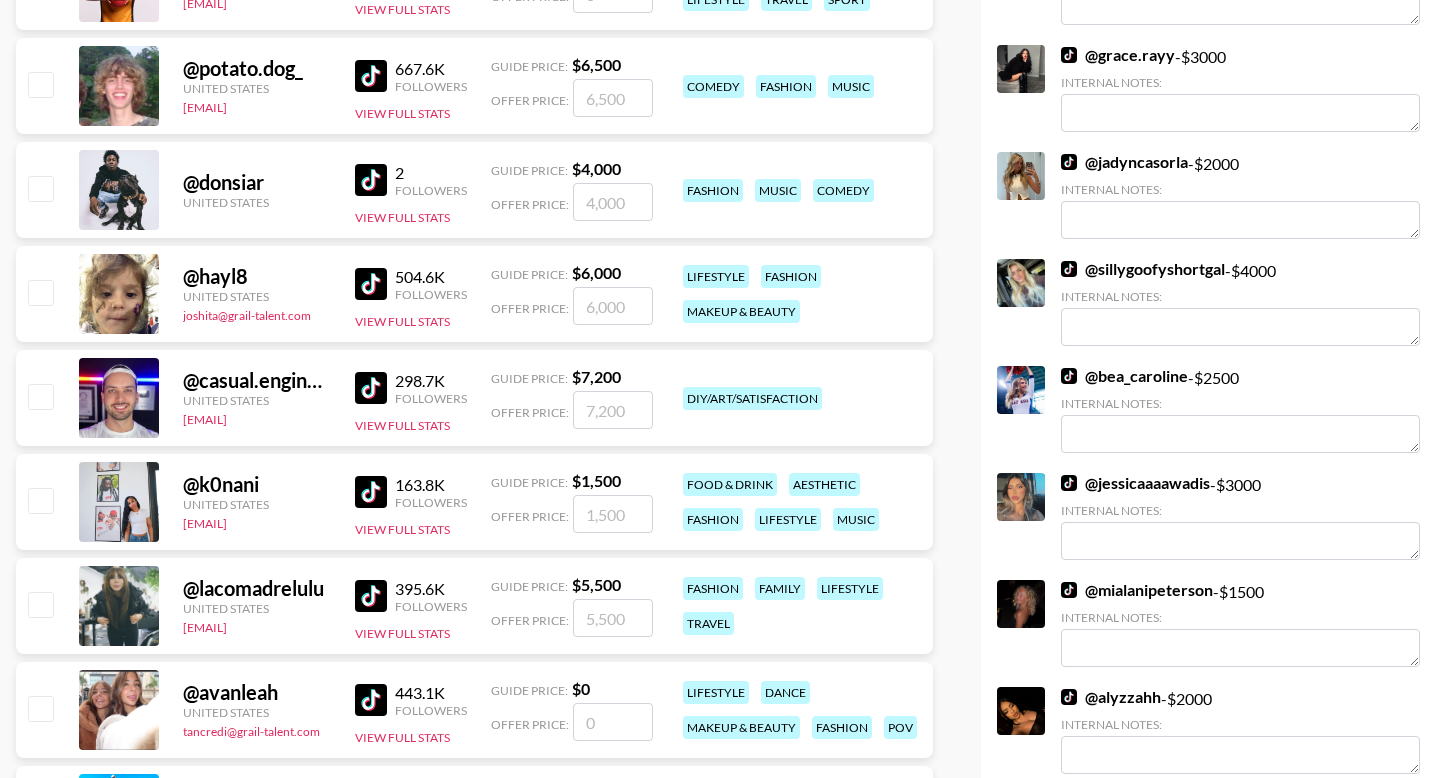 scroll, scrollTop: 0, scrollLeft: 0, axis: both 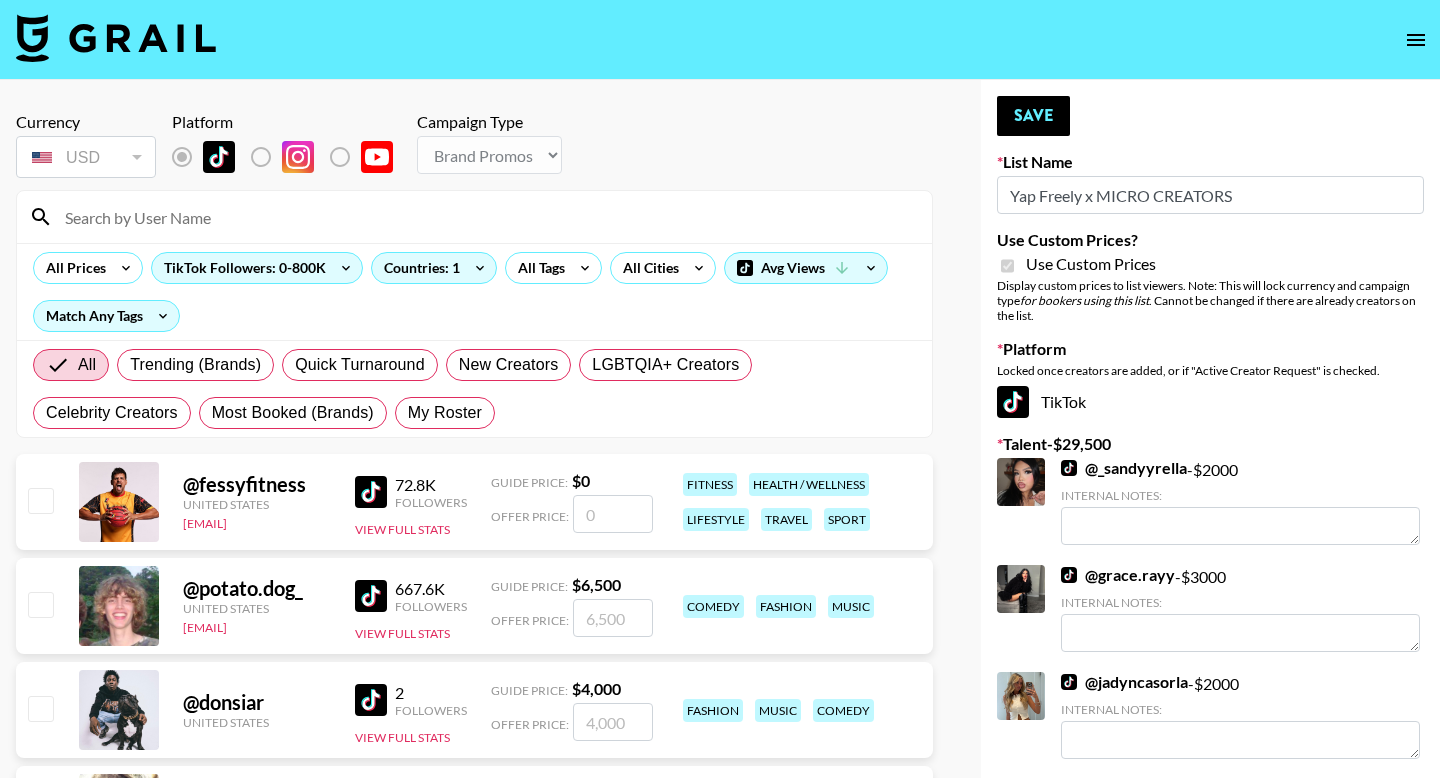 click on "All Trending (Brands) Quick Turnaround New Creators LGBTQIA+ Creators Celebrity Creators Most Booked (Brands) My Roster" at bounding box center [474, 389] 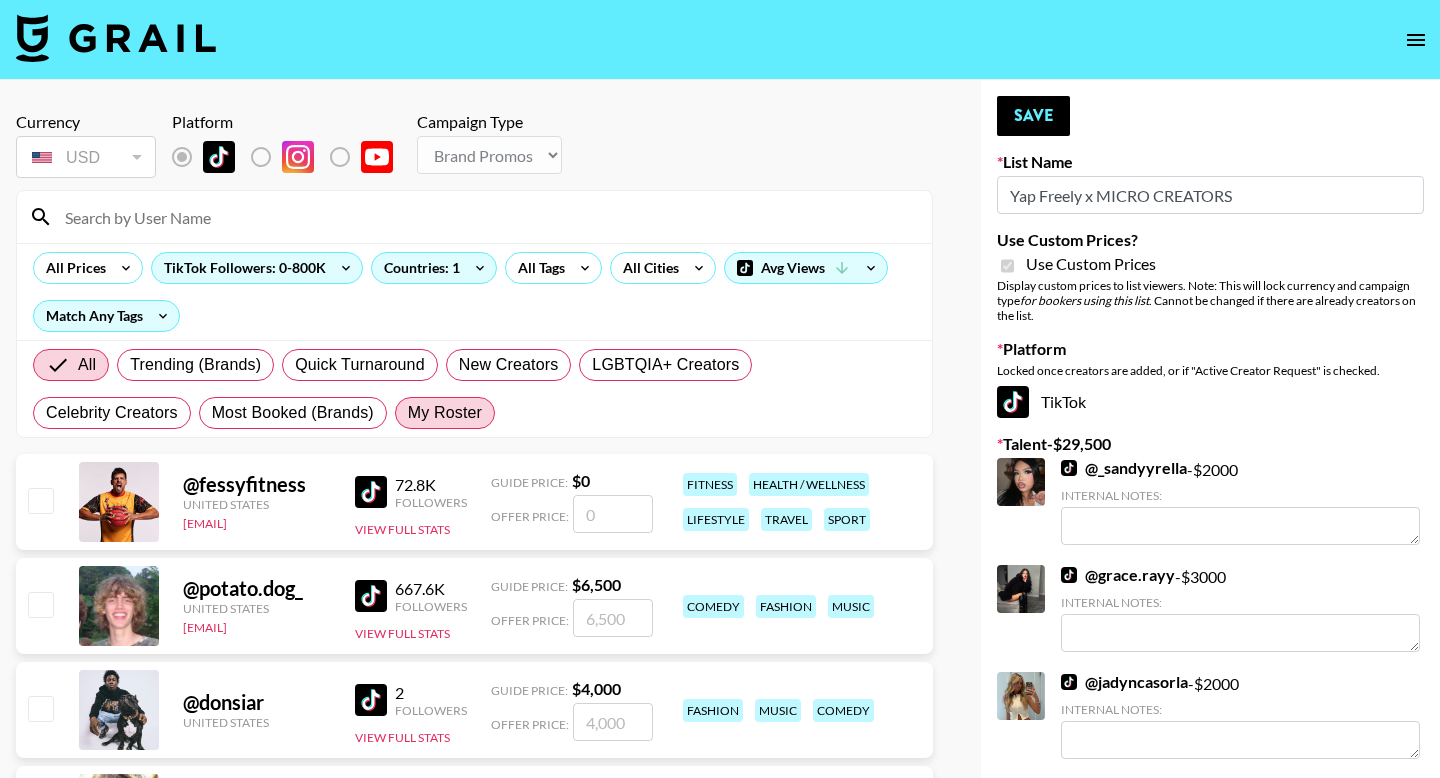 click on "My Roster" at bounding box center [445, 413] 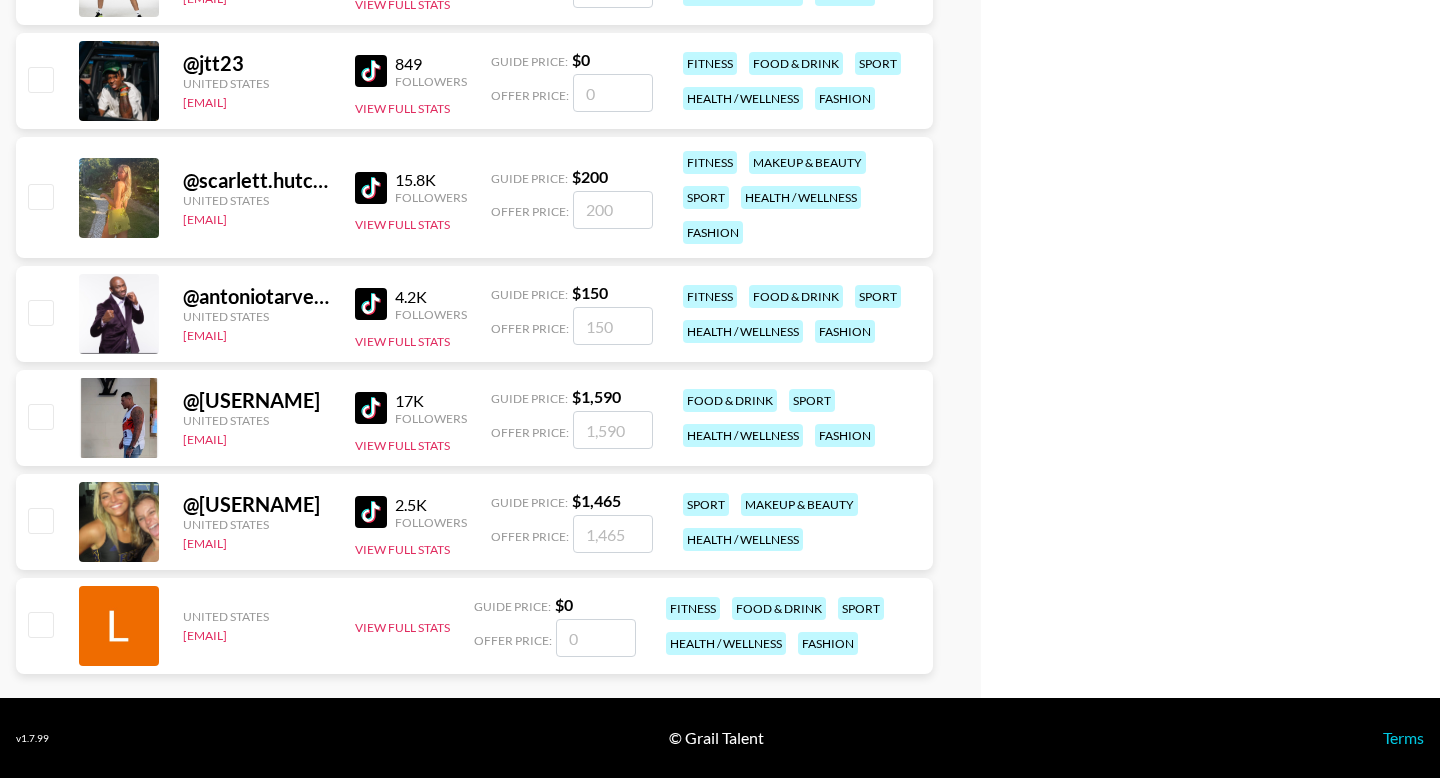 radio on "true" 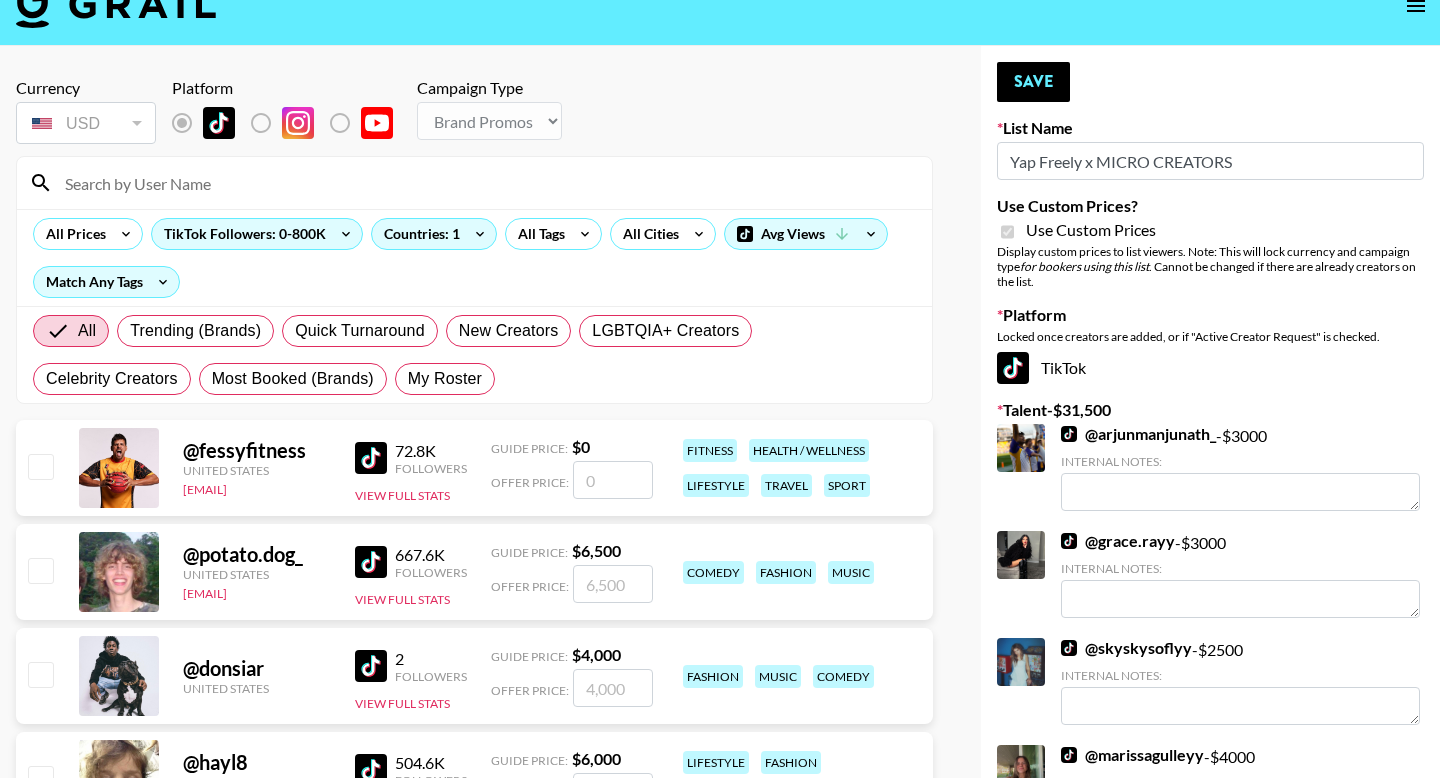 scroll, scrollTop: 0, scrollLeft: 0, axis: both 